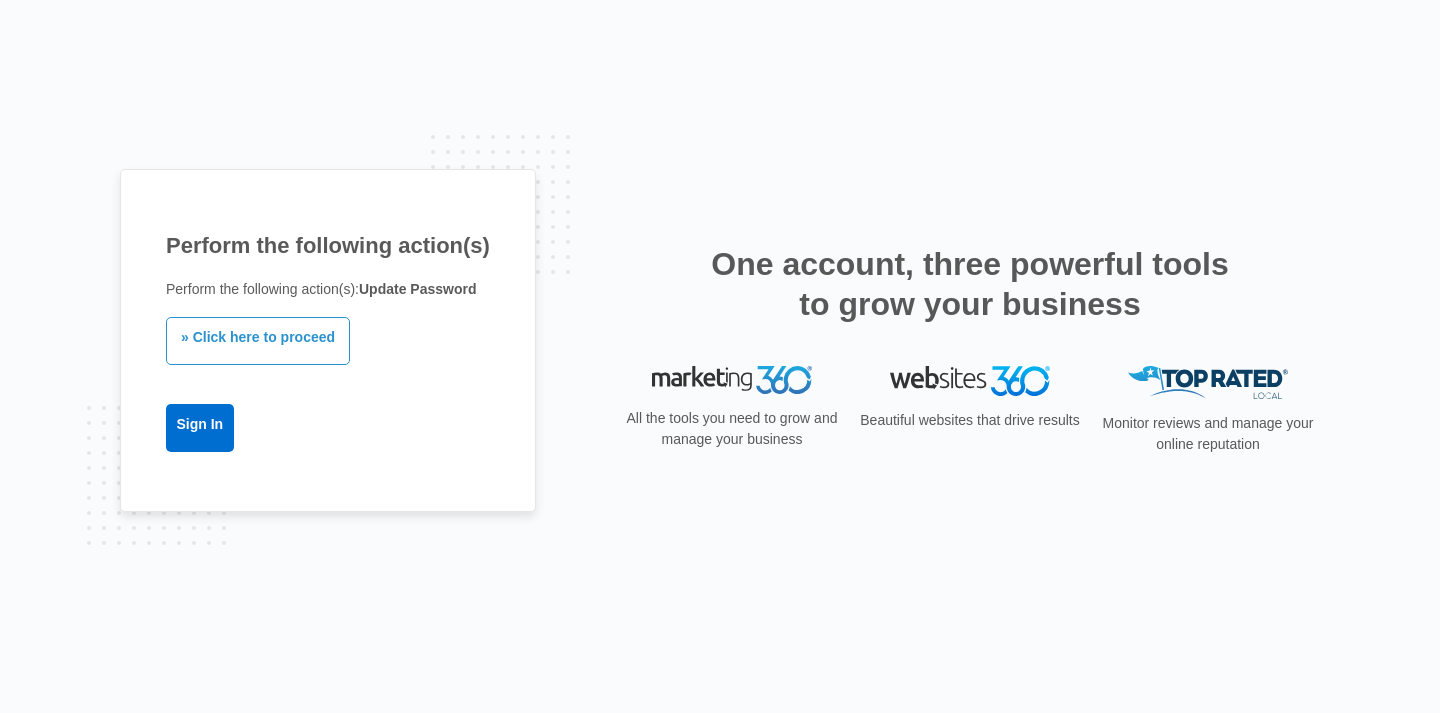 scroll, scrollTop: 0, scrollLeft: 0, axis: both 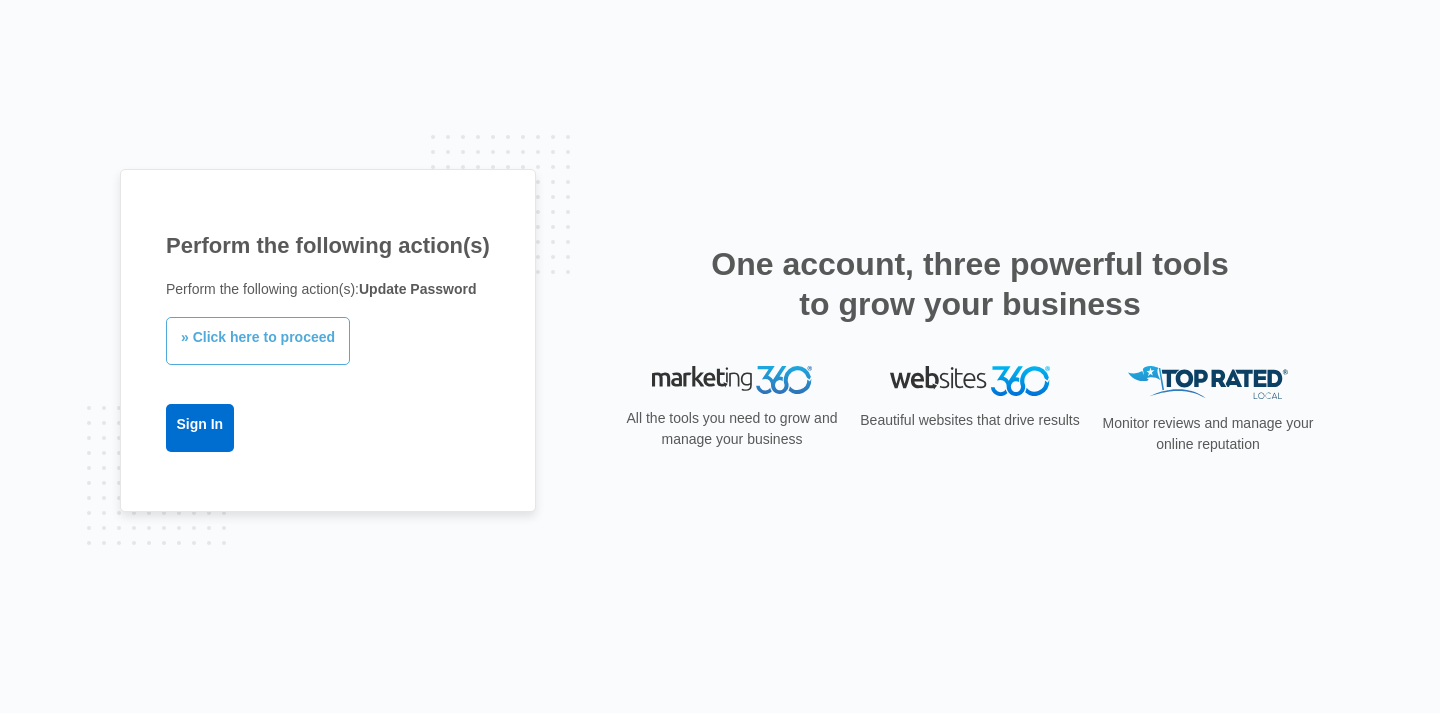 click on "» Click here to proceed" at bounding box center [258, 341] 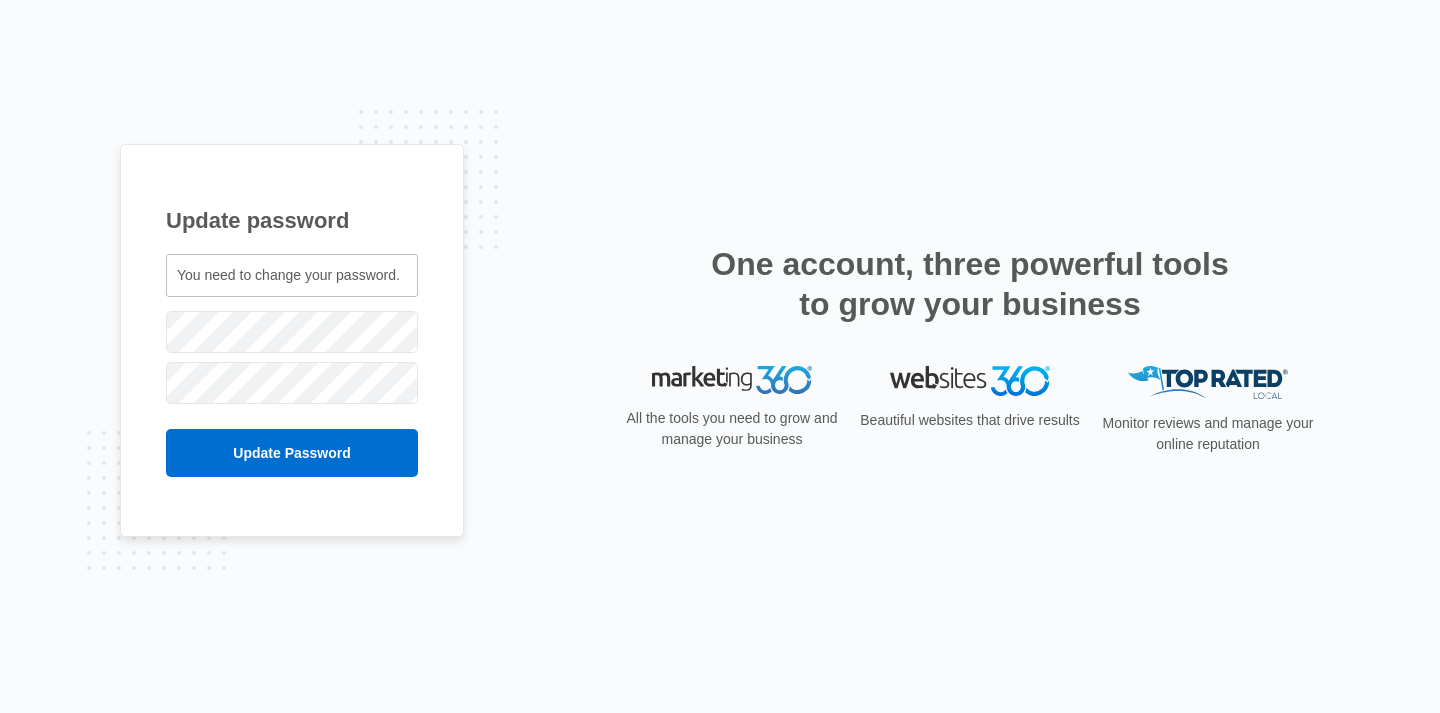 scroll, scrollTop: 0, scrollLeft: 0, axis: both 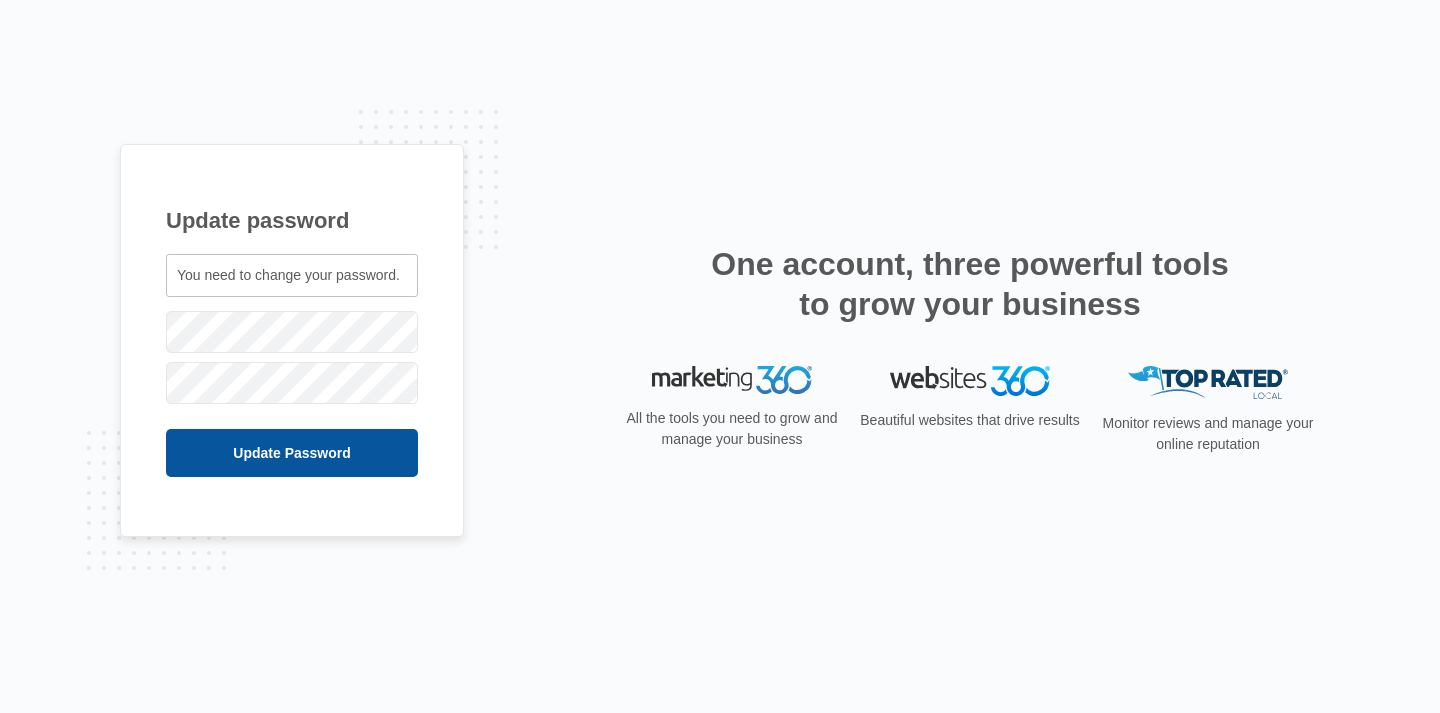 click on "Update Password" at bounding box center [292, 453] 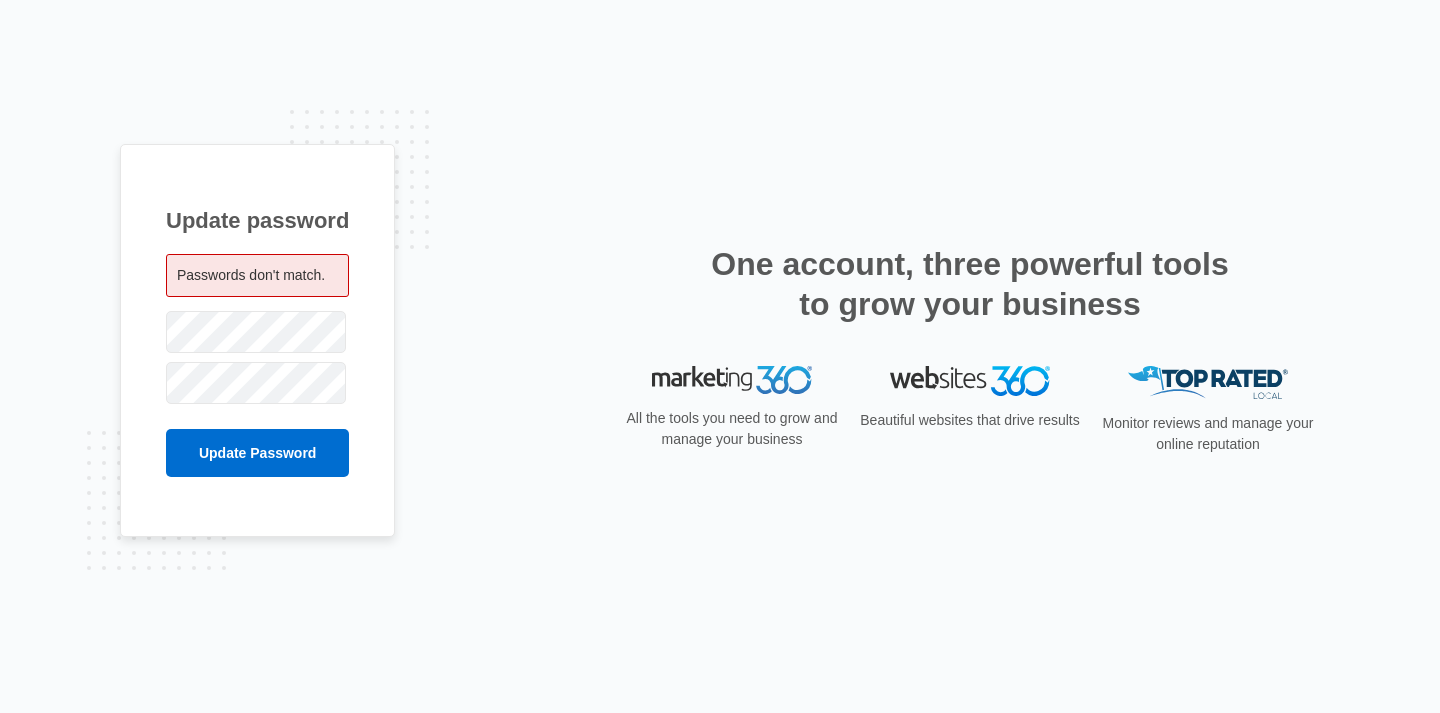 scroll, scrollTop: 0, scrollLeft: 0, axis: both 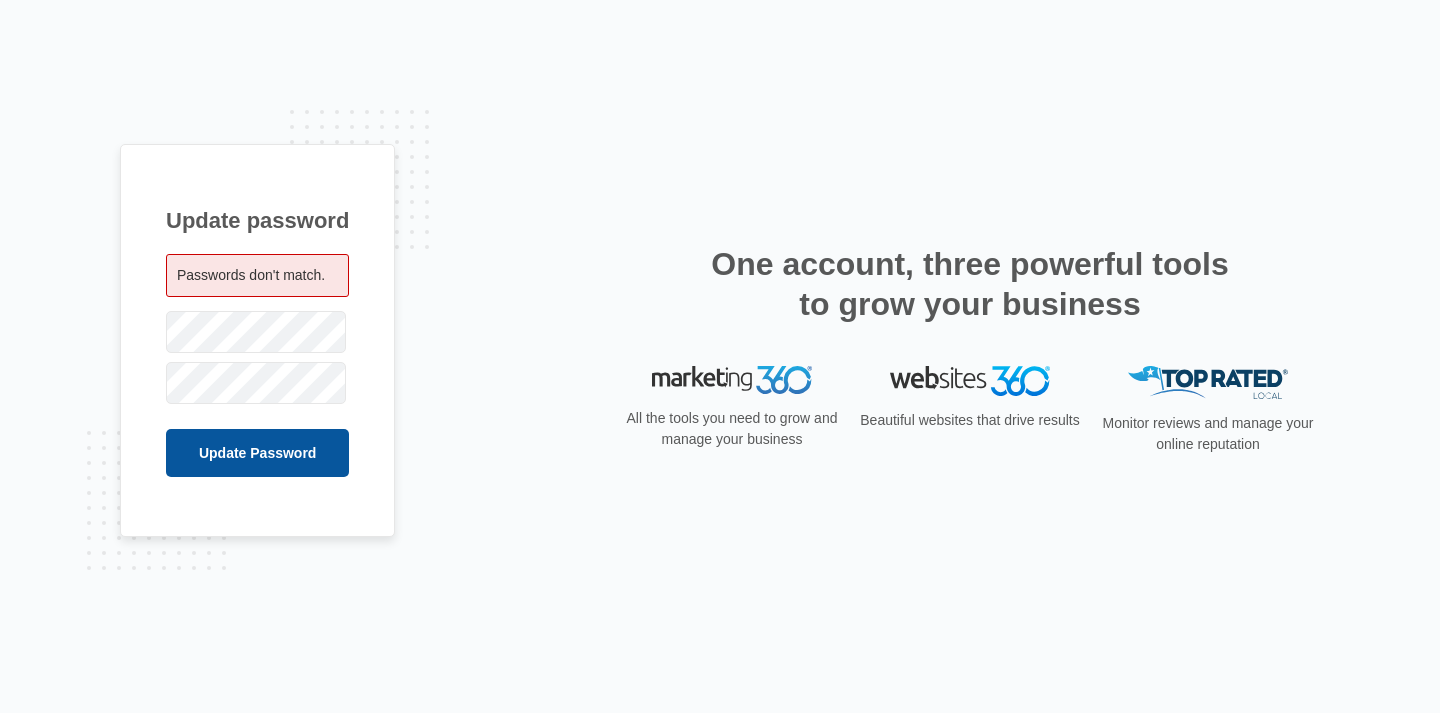 click on "Update Password" at bounding box center [257, 453] 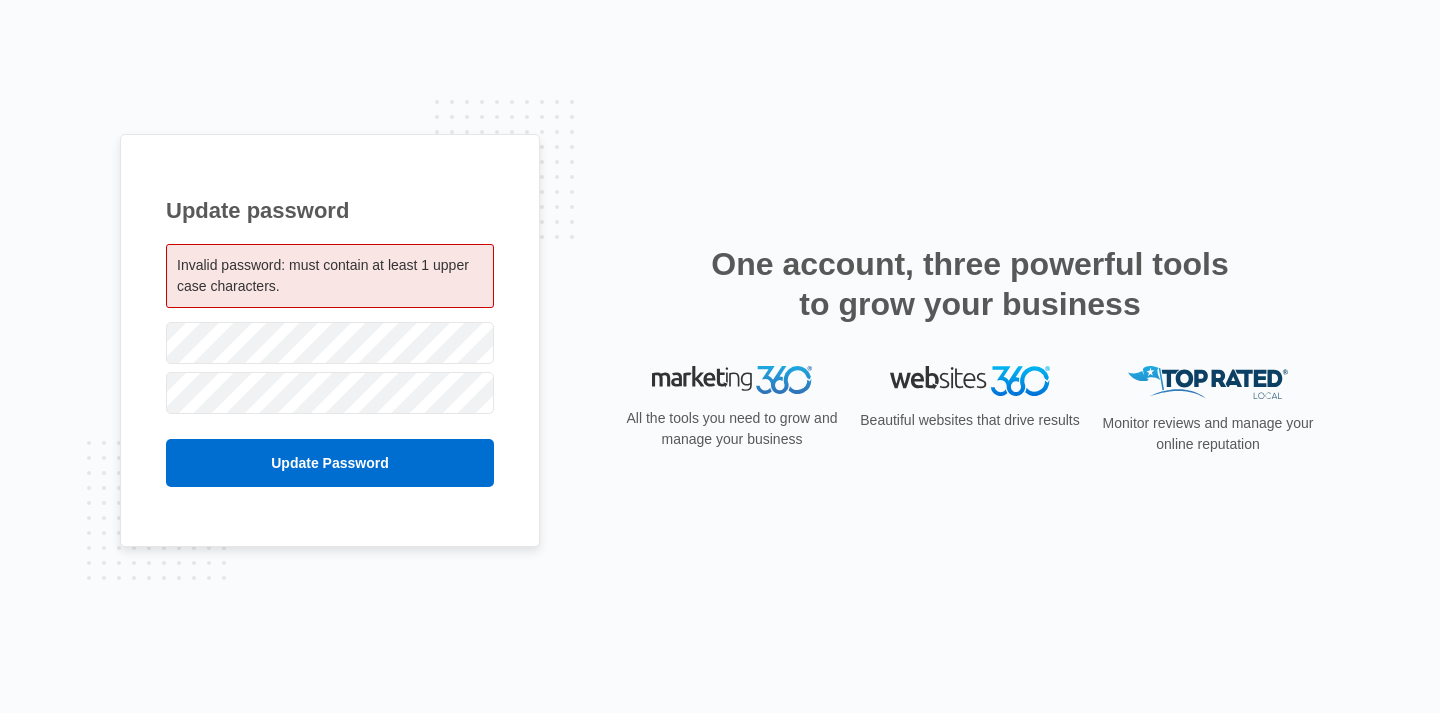 scroll, scrollTop: 0, scrollLeft: 0, axis: both 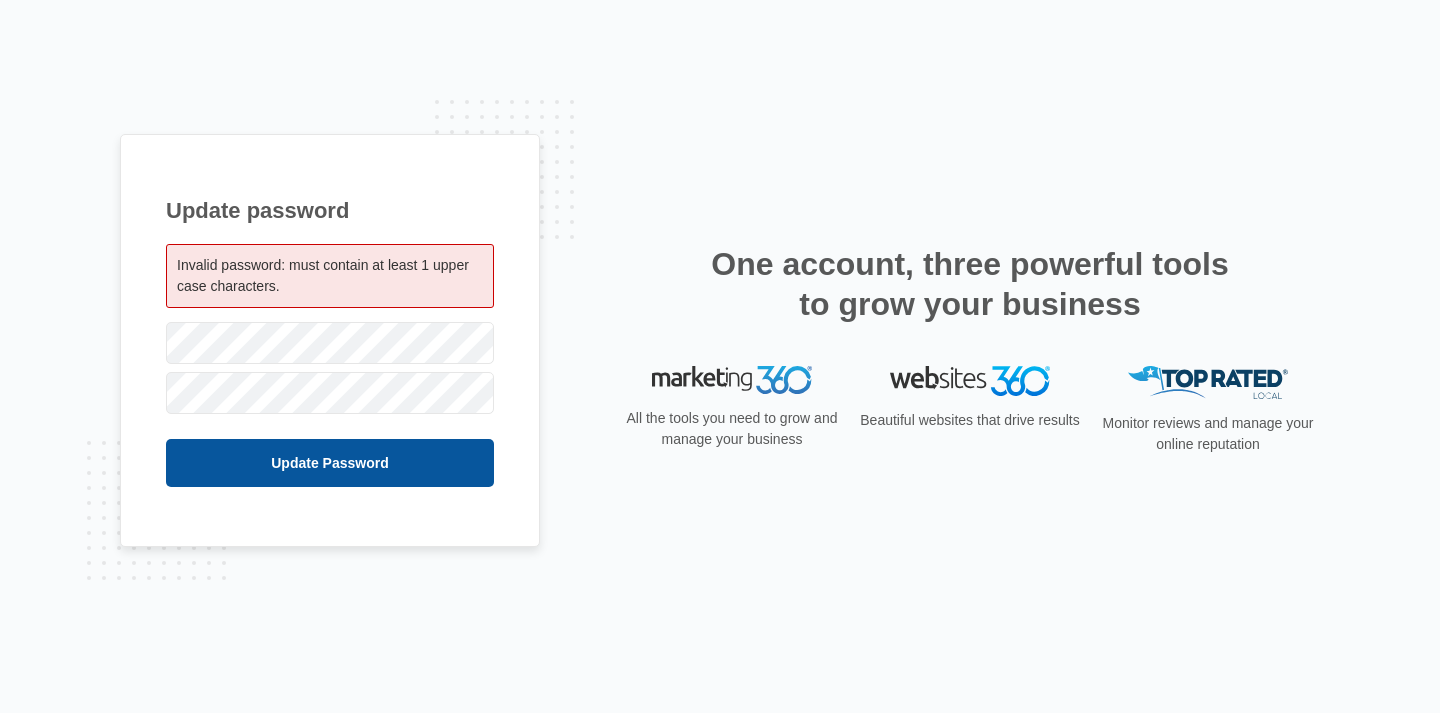 click on "Update Password" at bounding box center [330, 463] 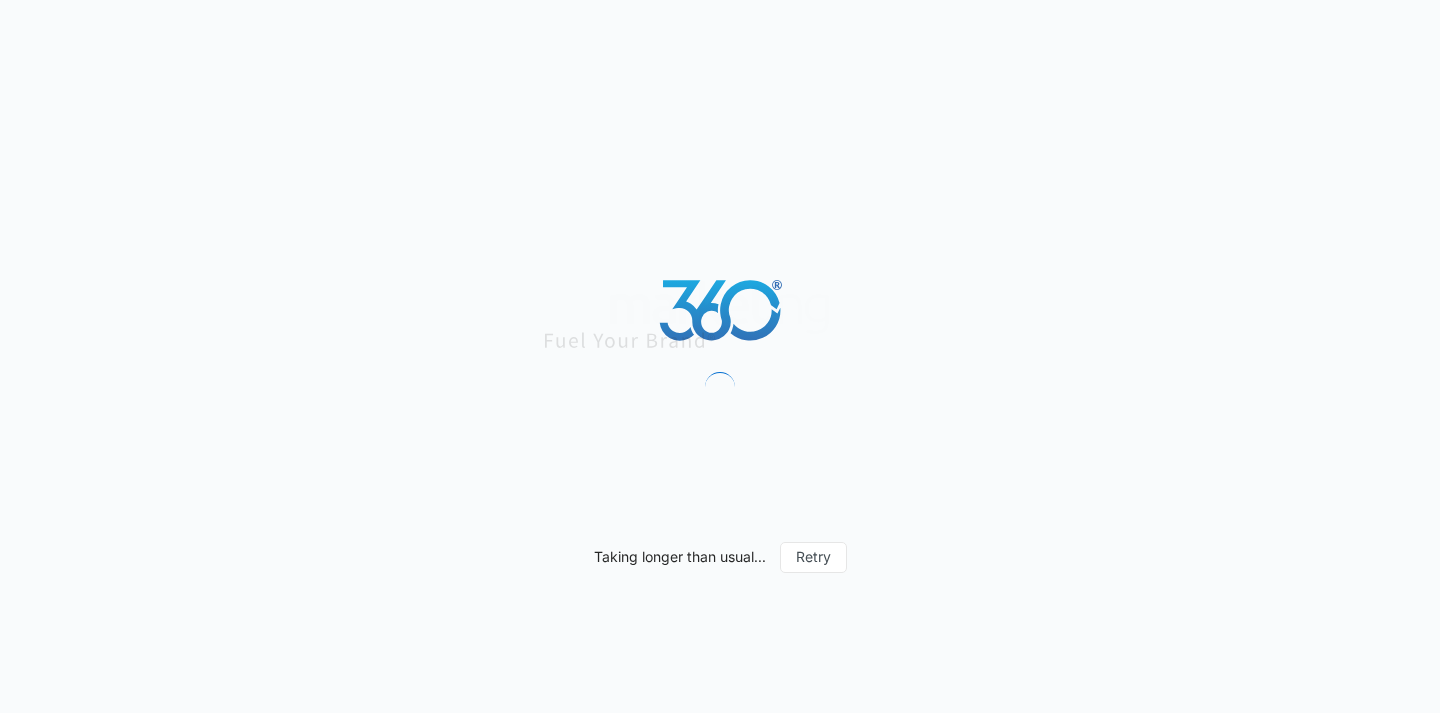 scroll, scrollTop: 0, scrollLeft: 0, axis: both 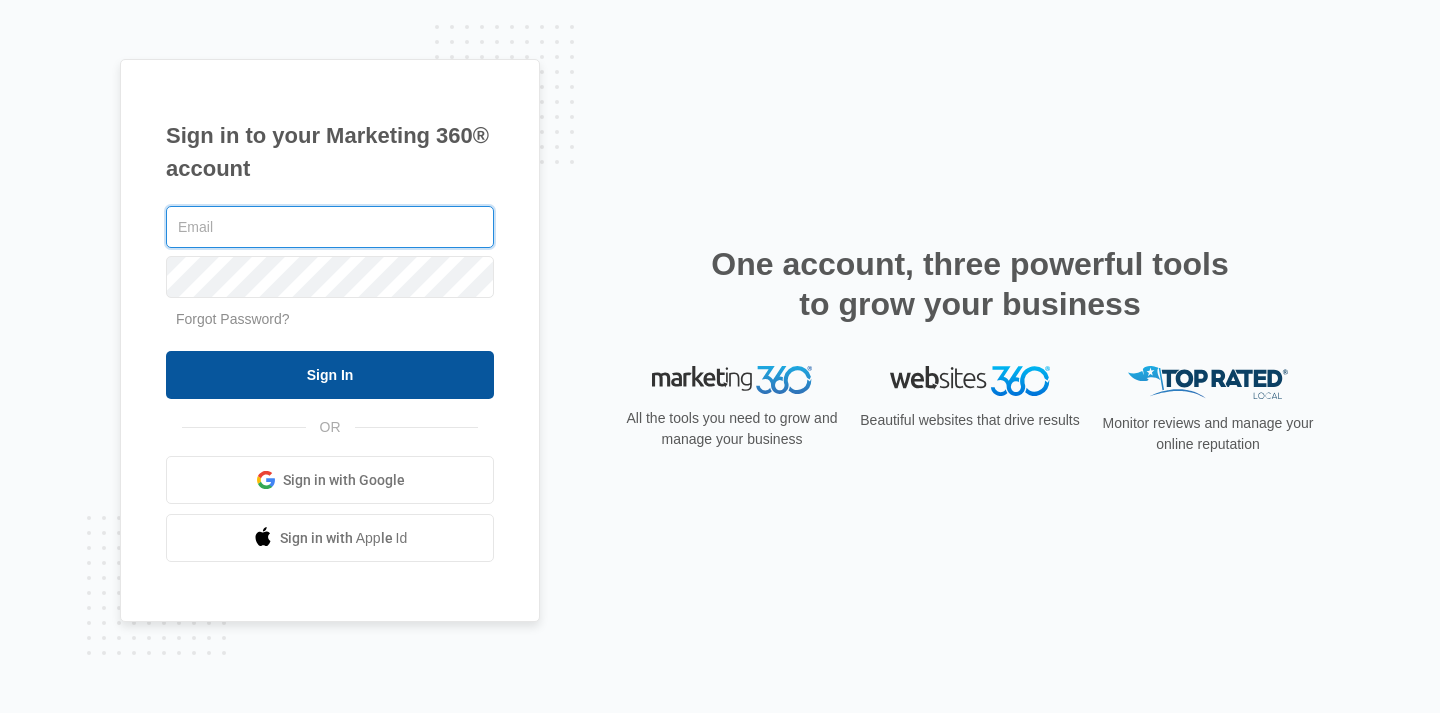 type on "[EMAIL]" 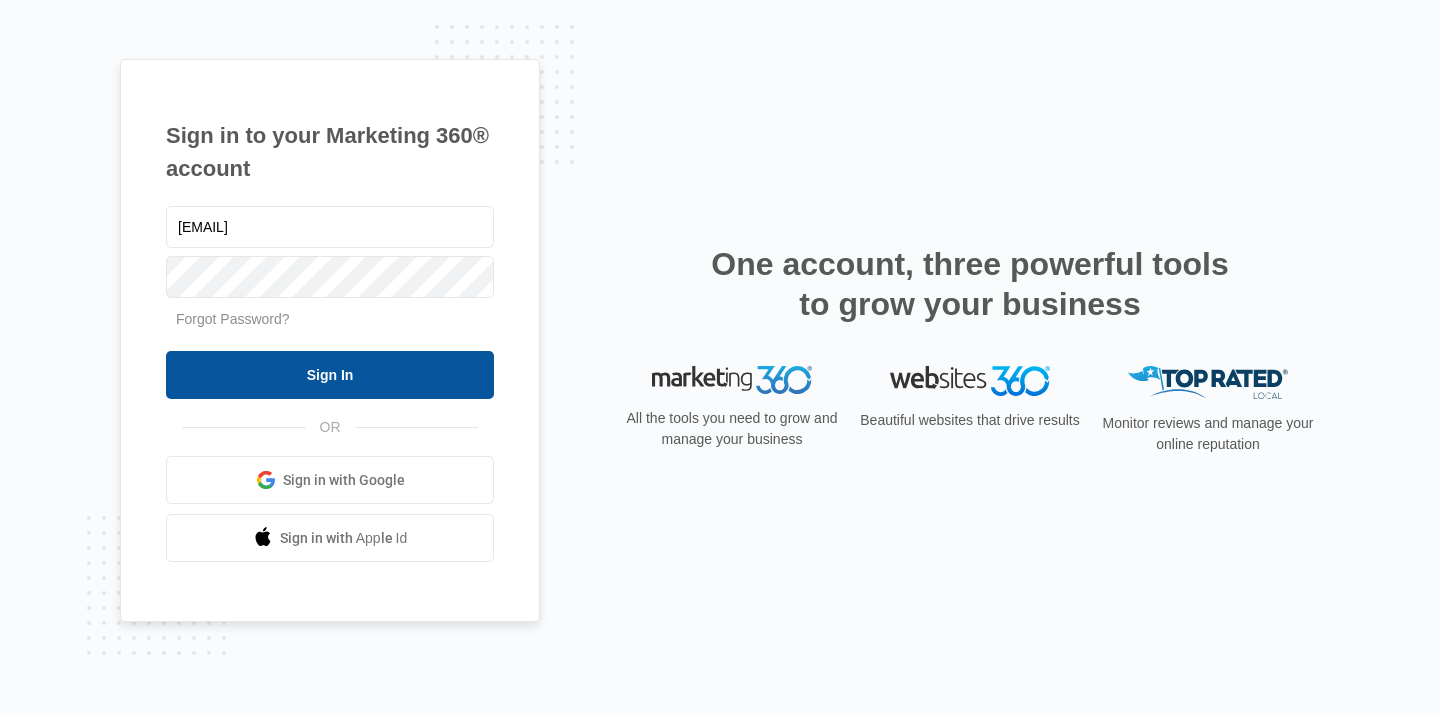 click on "Sign In" at bounding box center [330, 375] 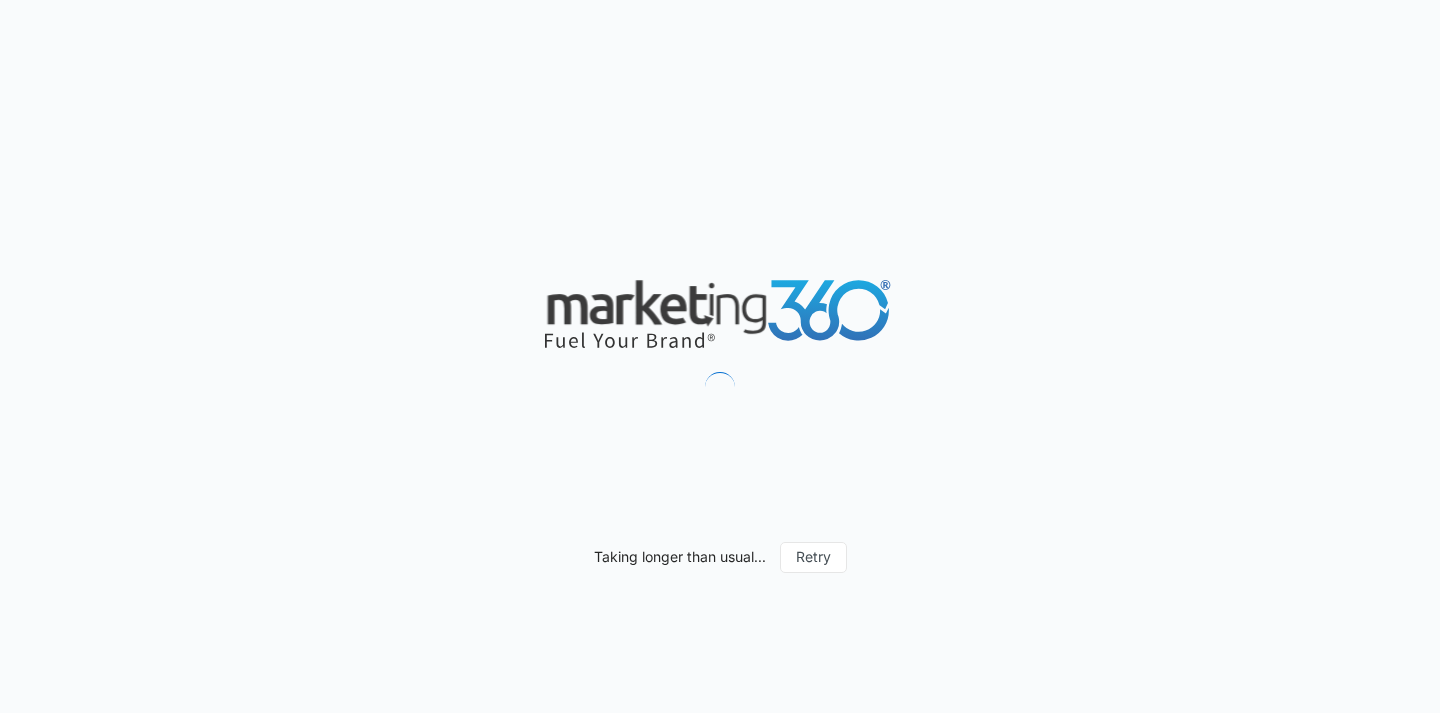 scroll, scrollTop: 0, scrollLeft: 0, axis: both 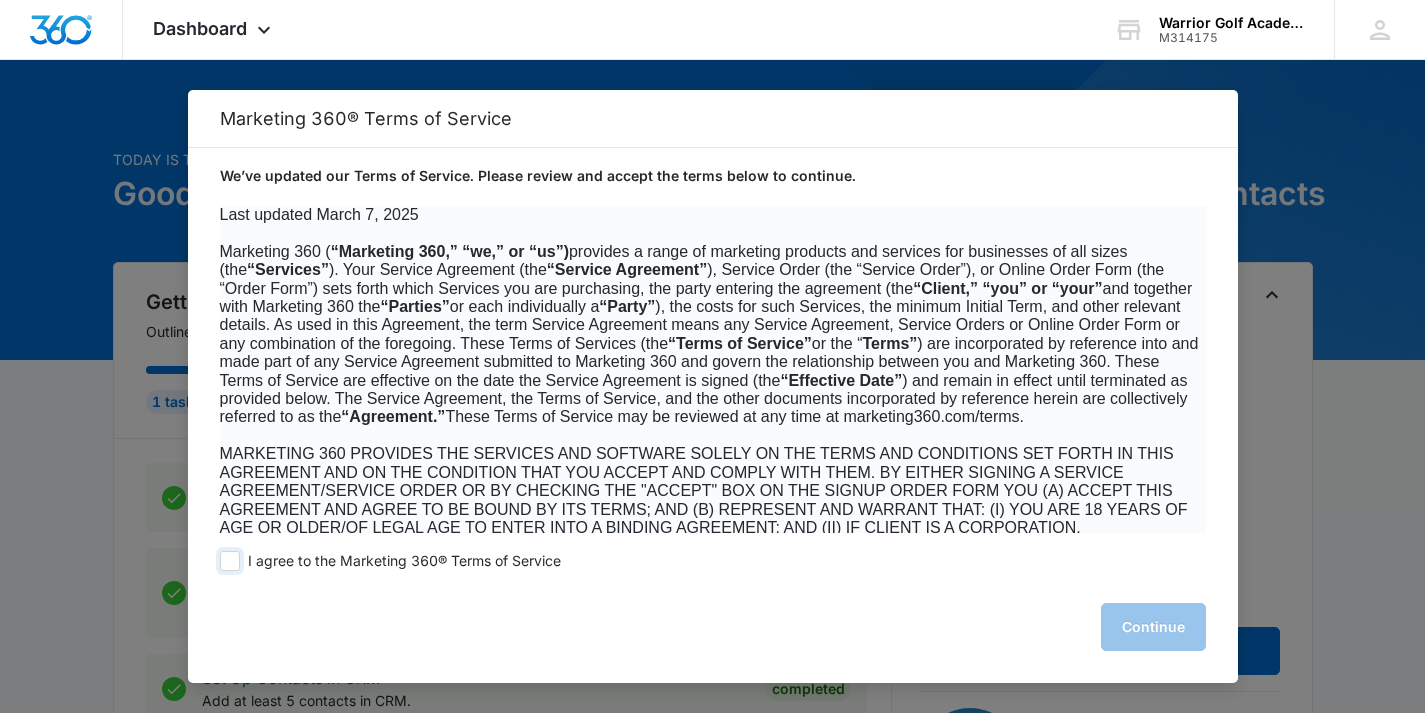 click at bounding box center (230, 561) 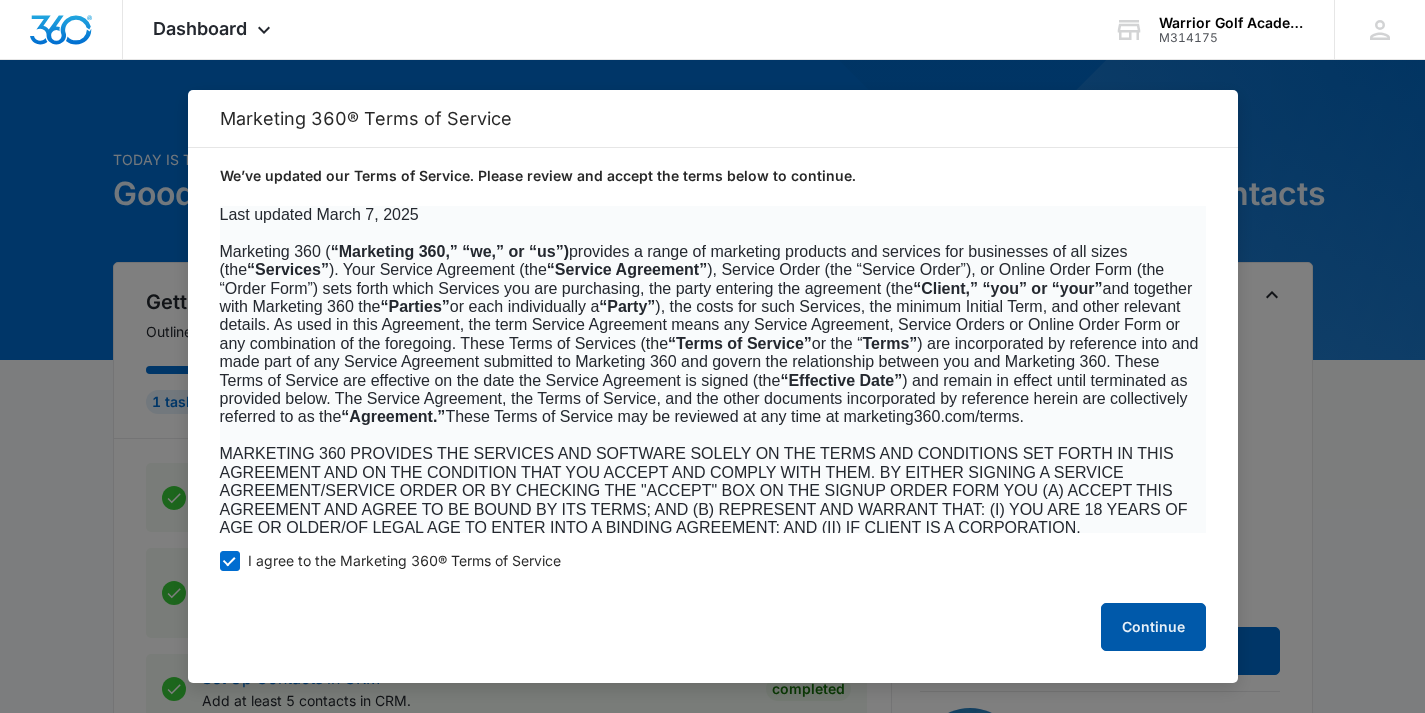 click on "Continue" at bounding box center (1153, 627) 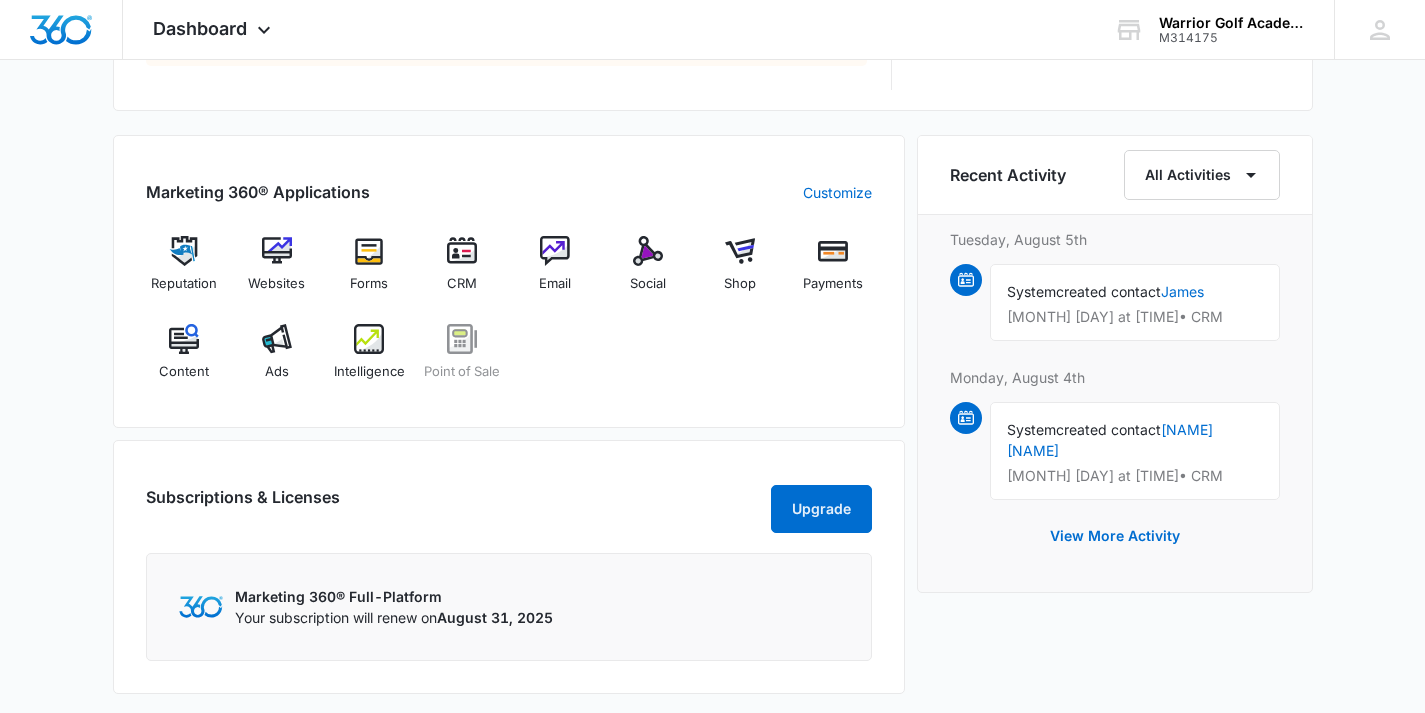 scroll, scrollTop: 953, scrollLeft: 0, axis: vertical 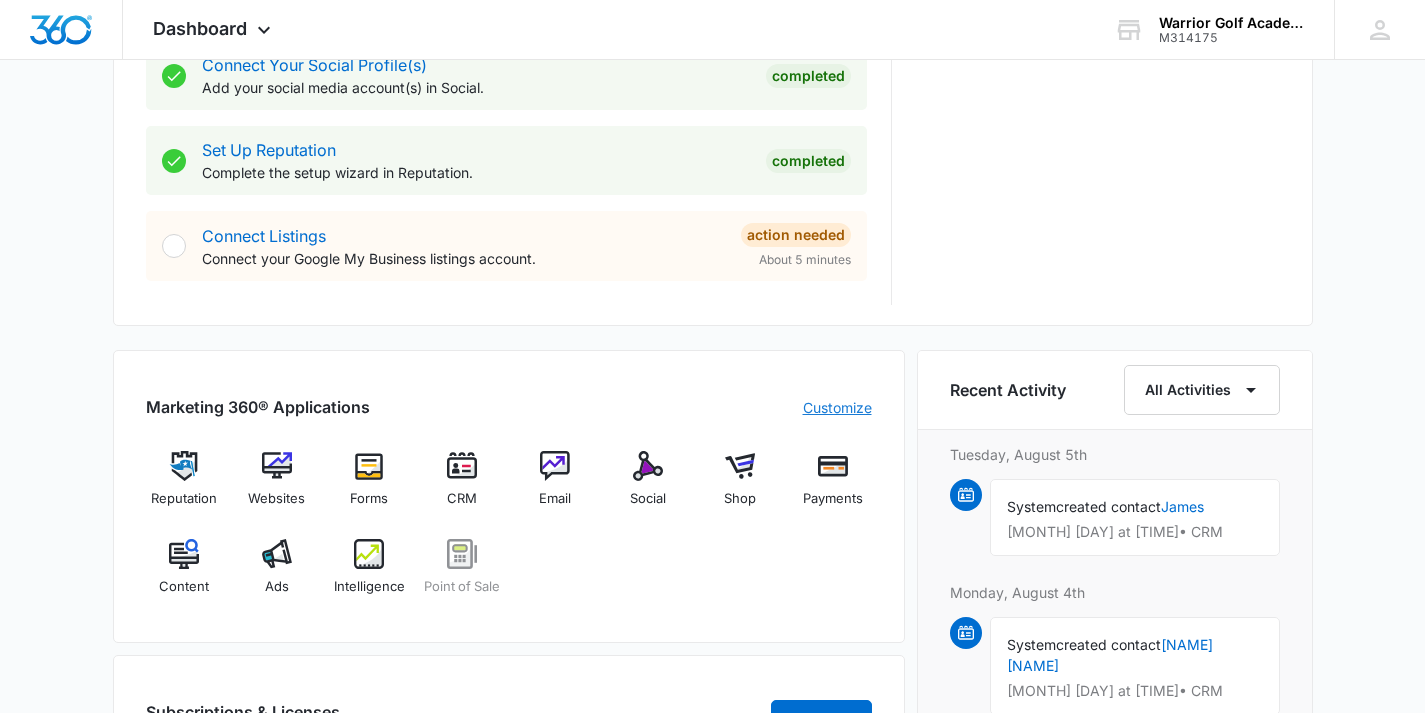 click on "Customize" at bounding box center [837, 407] 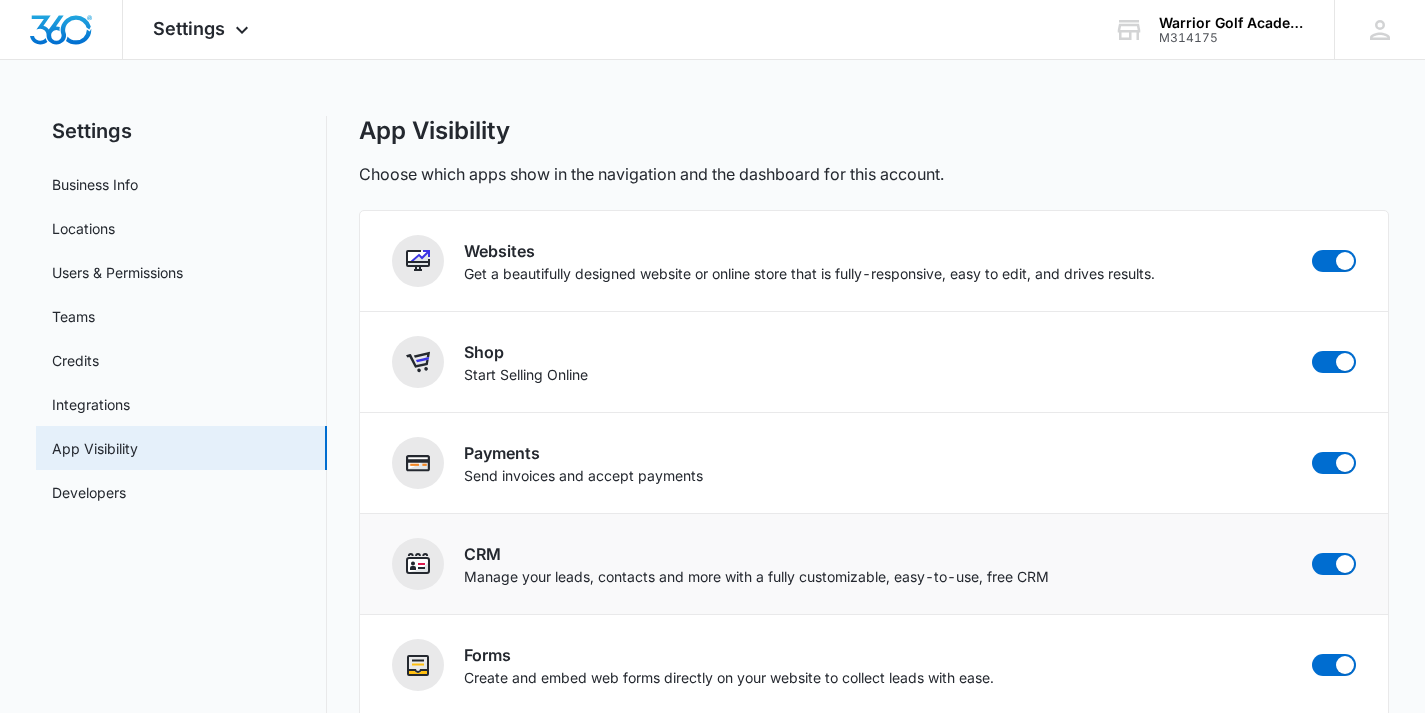 scroll, scrollTop: 4, scrollLeft: 0, axis: vertical 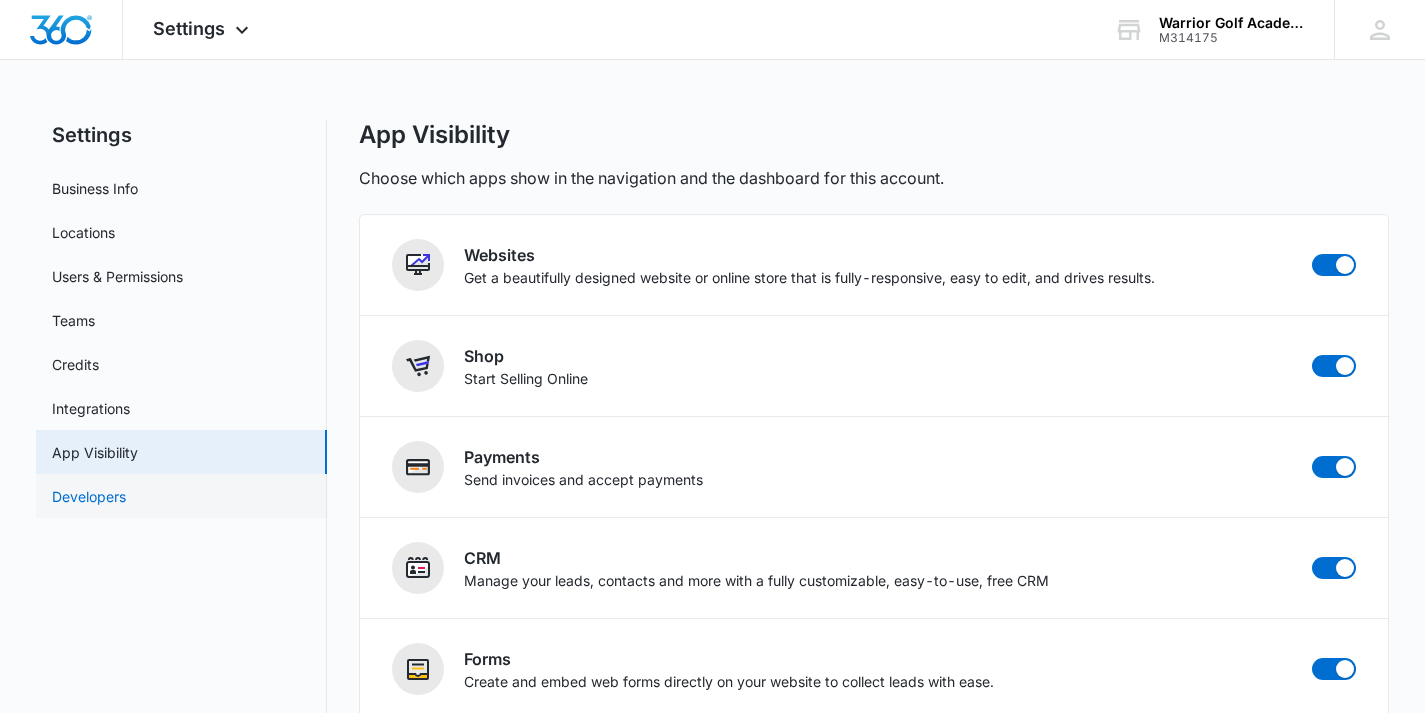 click on "Developers" at bounding box center [89, 496] 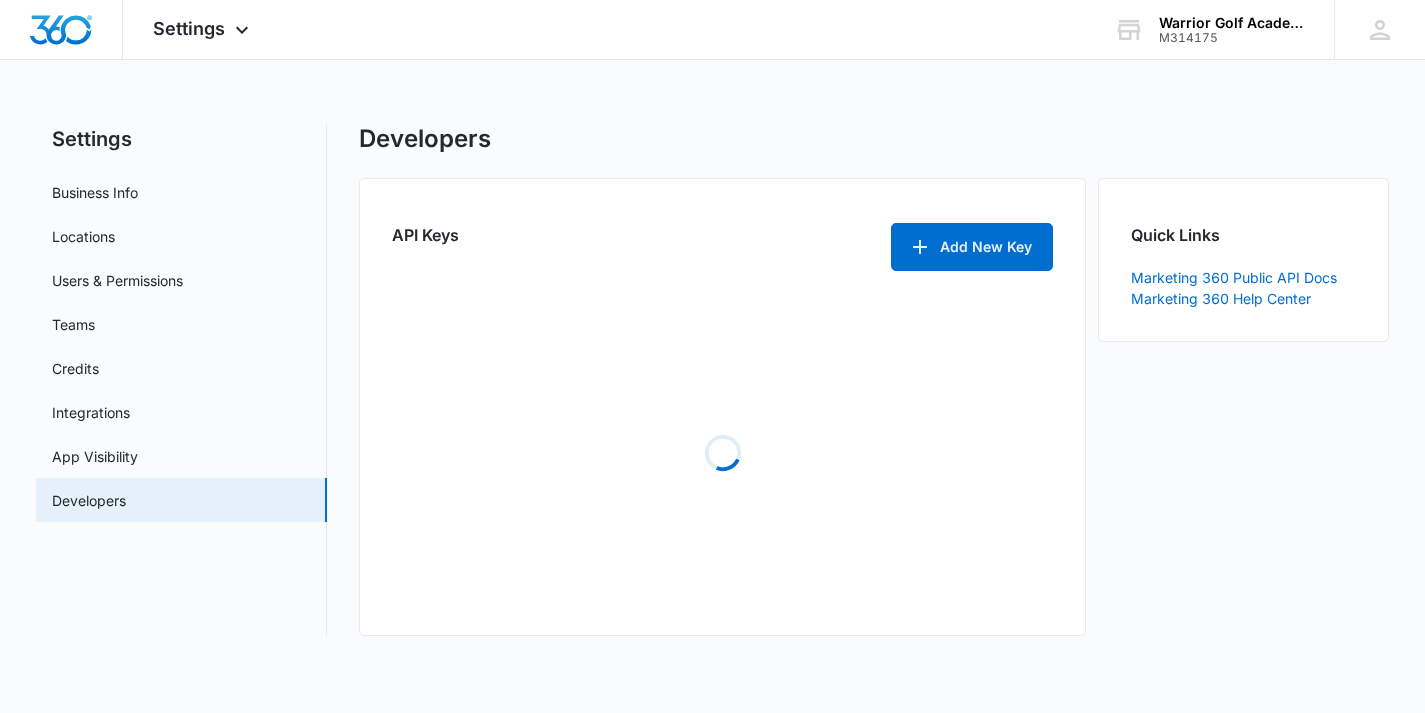 scroll, scrollTop: 0, scrollLeft: 0, axis: both 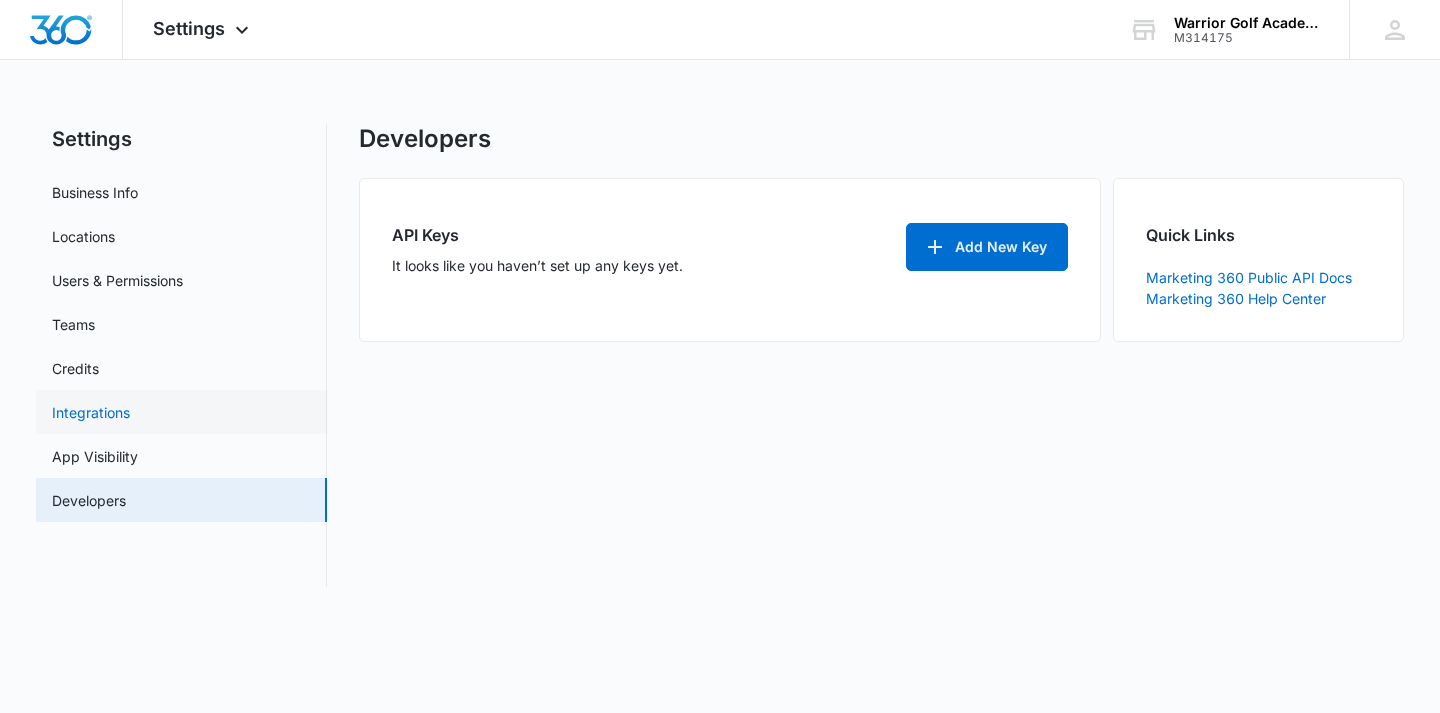 click on "Integrations" at bounding box center (91, 412) 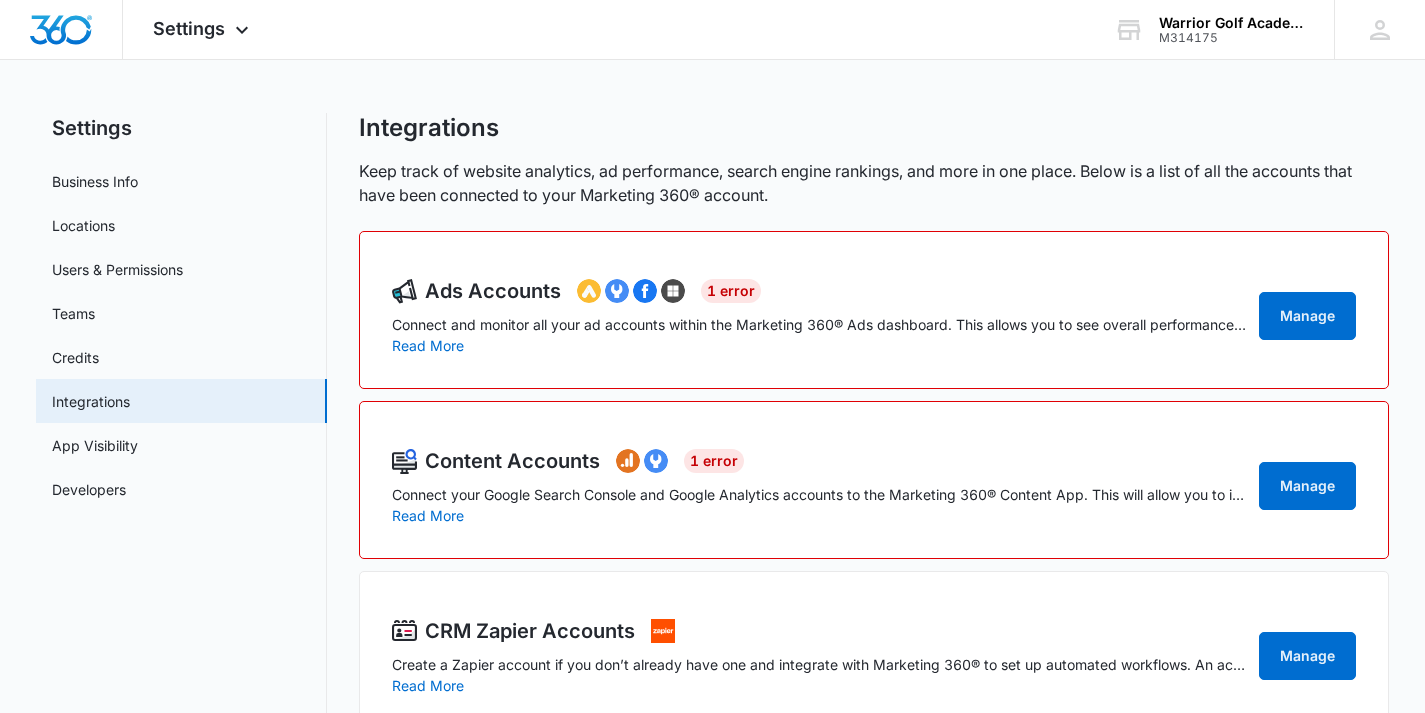 scroll, scrollTop: 0, scrollLeft: 0, axis: both 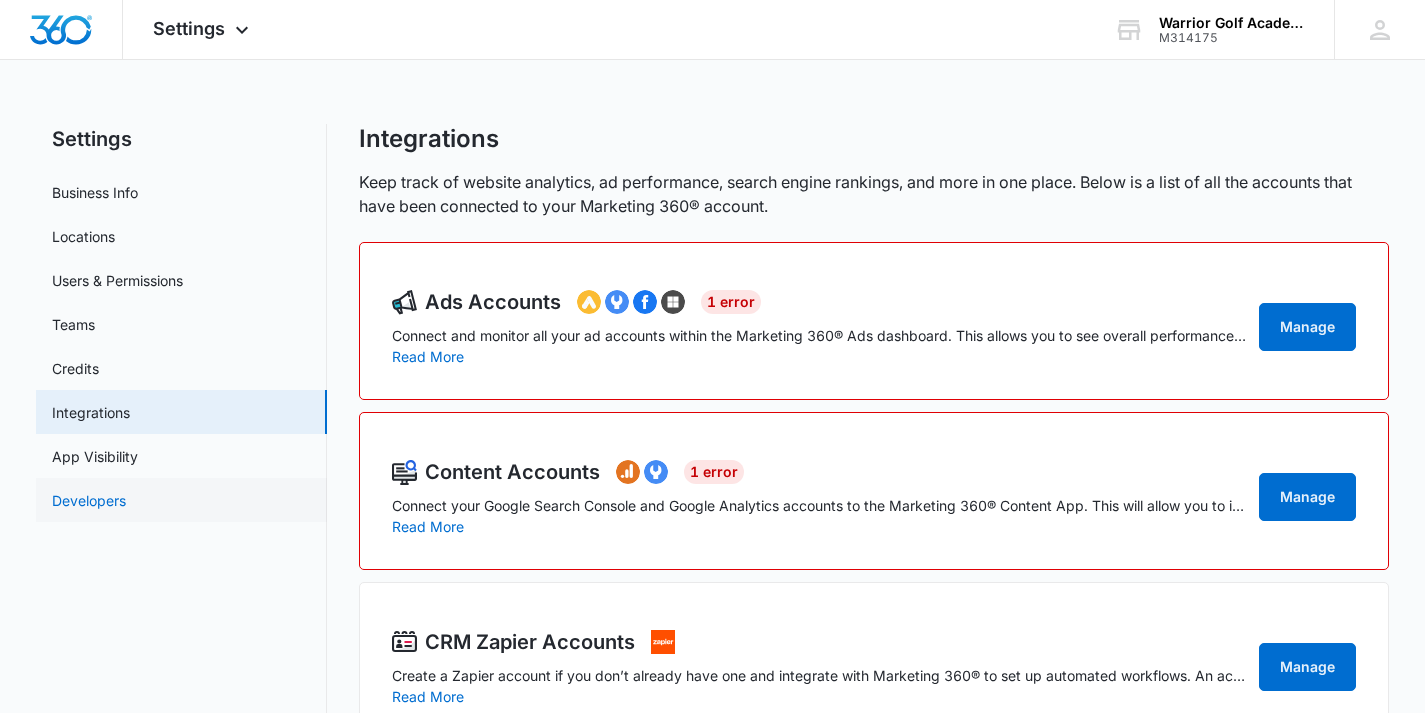 click on "Developers" at bounding box center [89, 500] 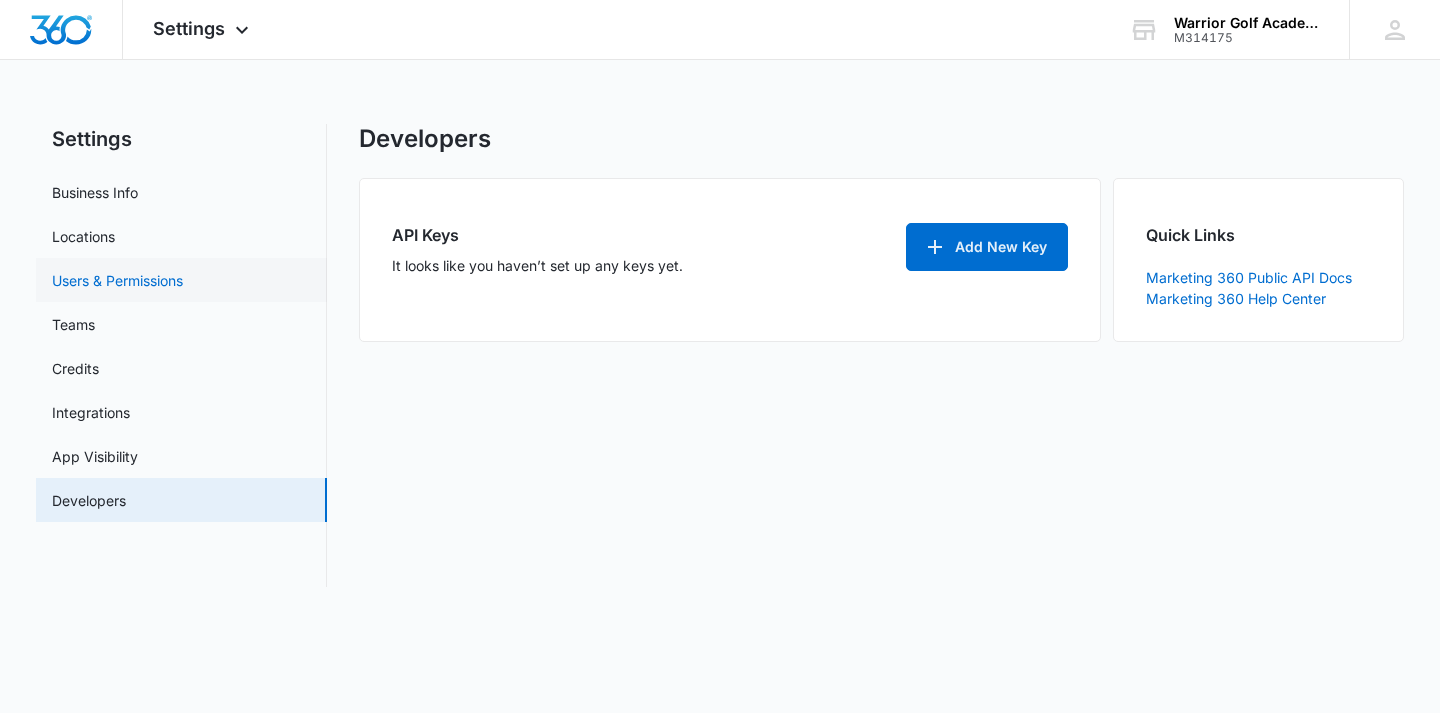 click on "Users & Permissions" at bounding box center (117, 280) 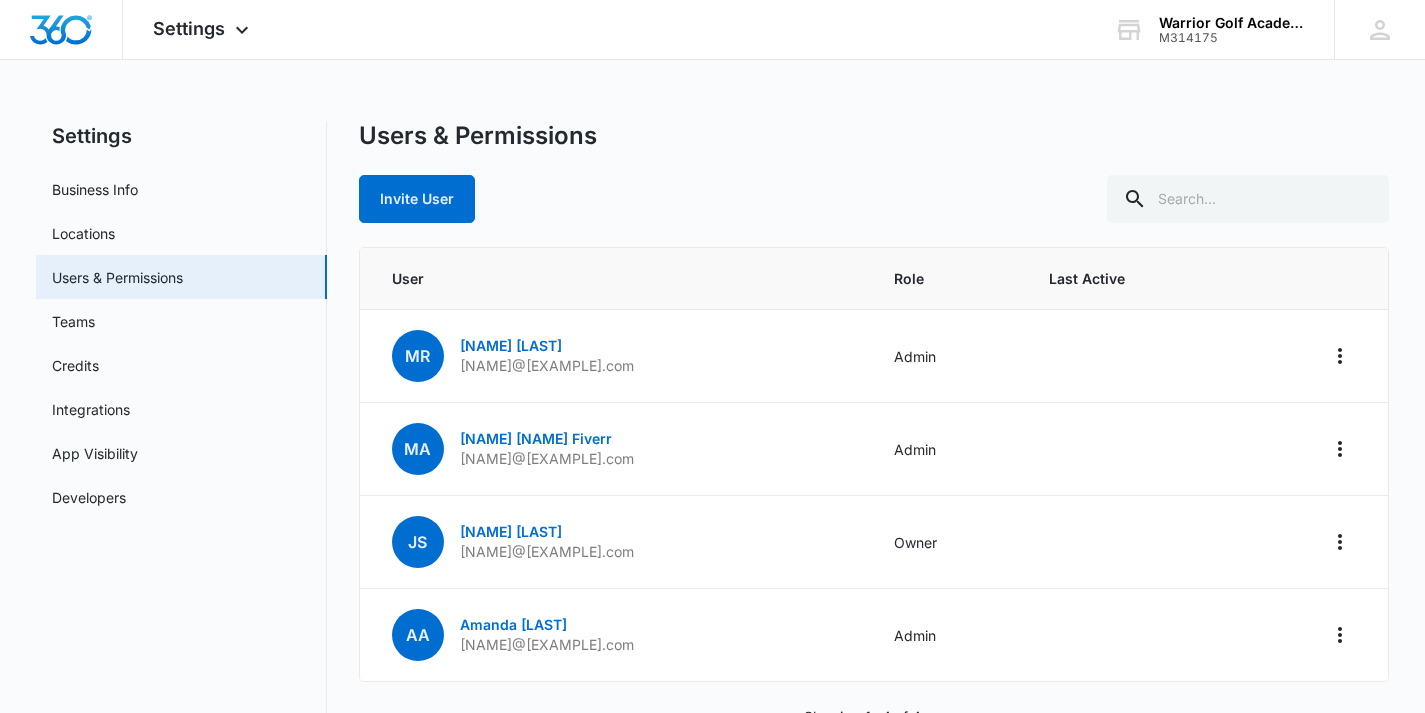 scroll, scrollTop: 0, scrollLeft: 0, axis: both 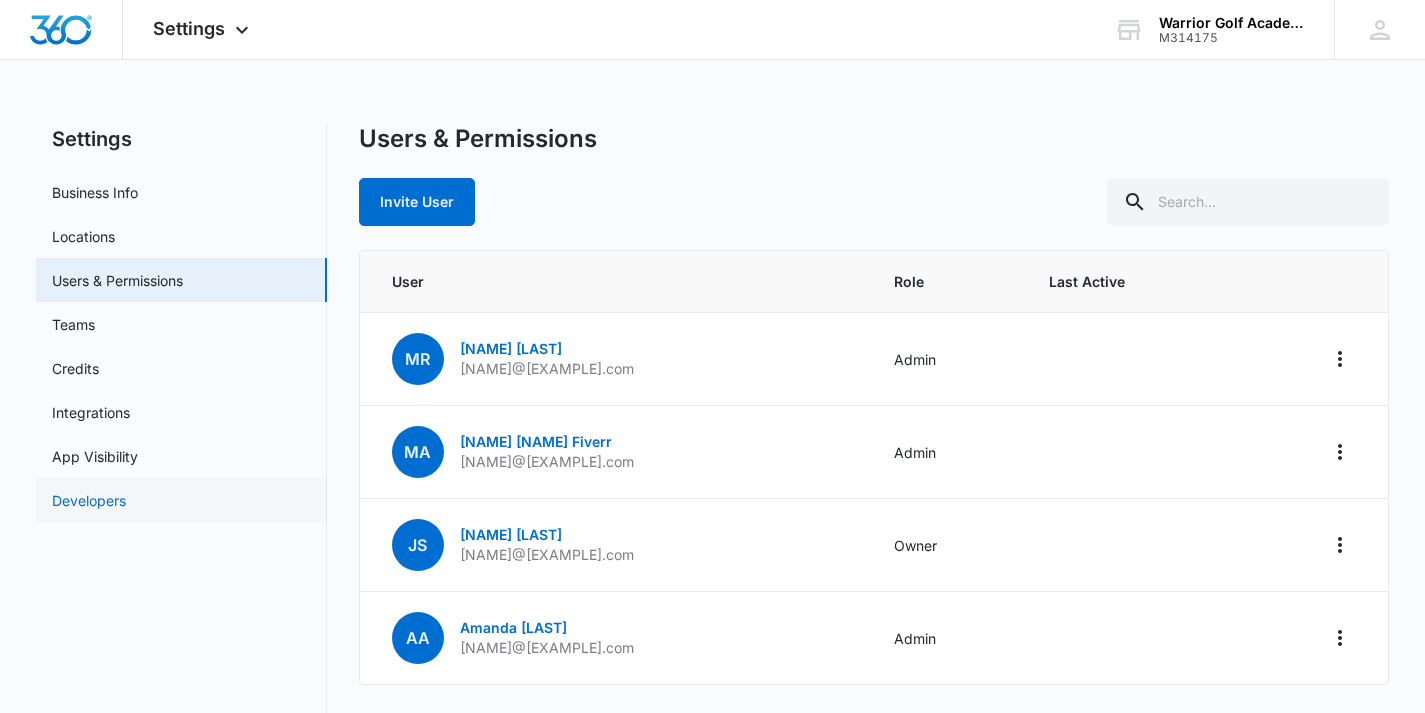 click on "Developers" at bounding box center (89, 500) 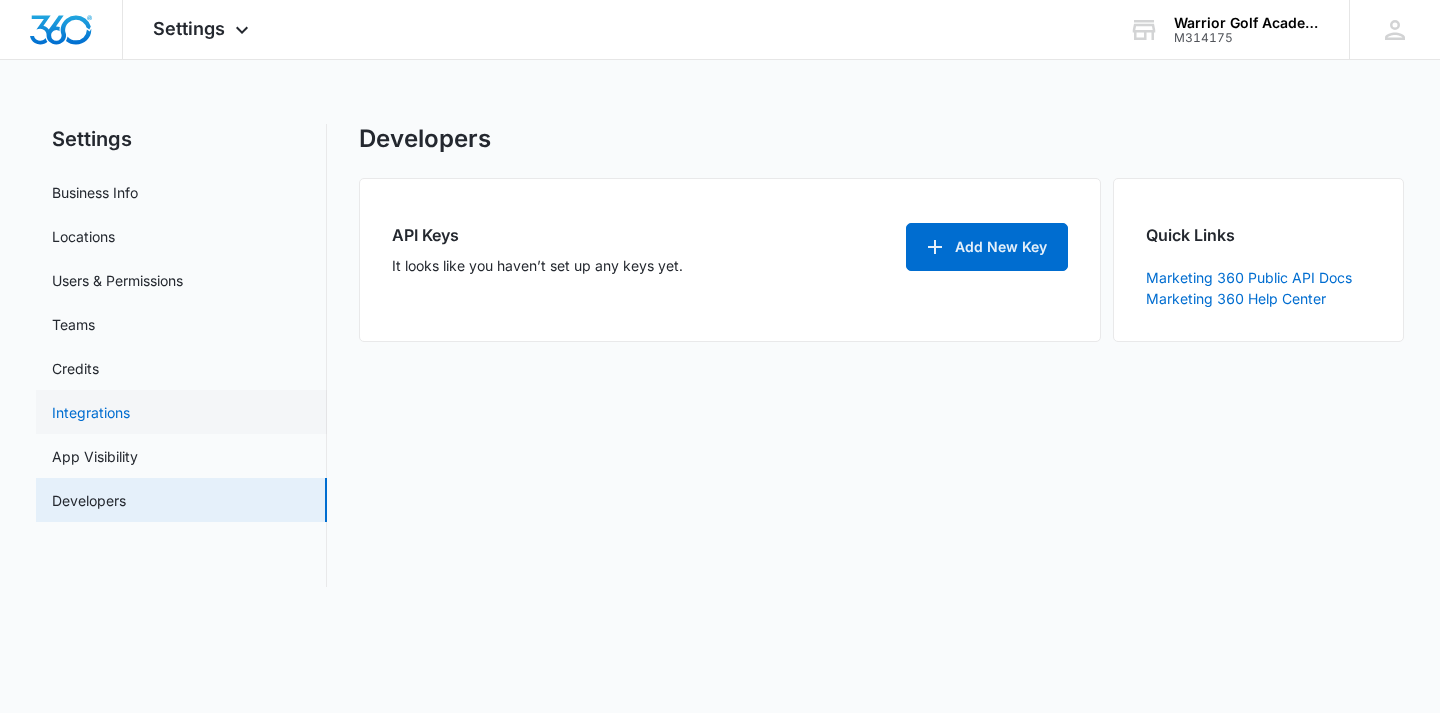 click on "Integrations" at bounding box center [91, 412] 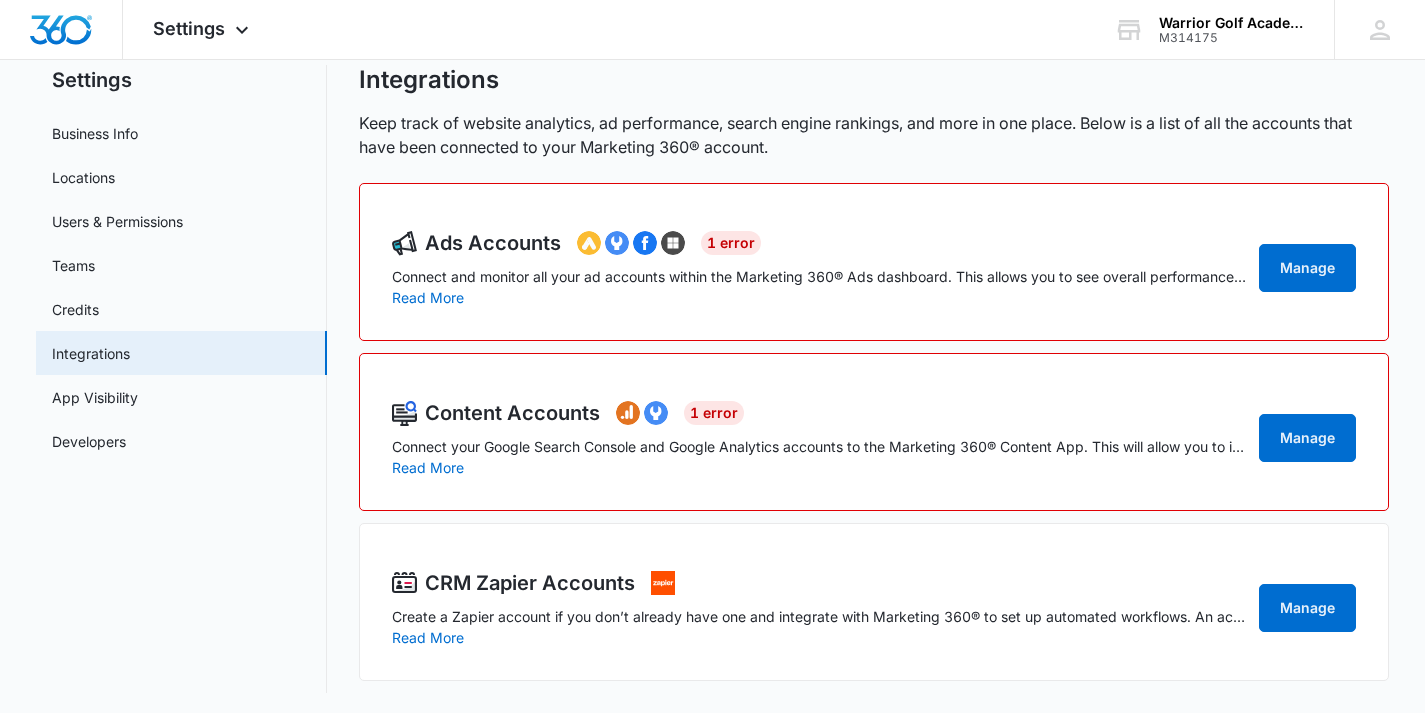 scroll, scrollTop: 63, scrollLeft: 0, axis: vertical 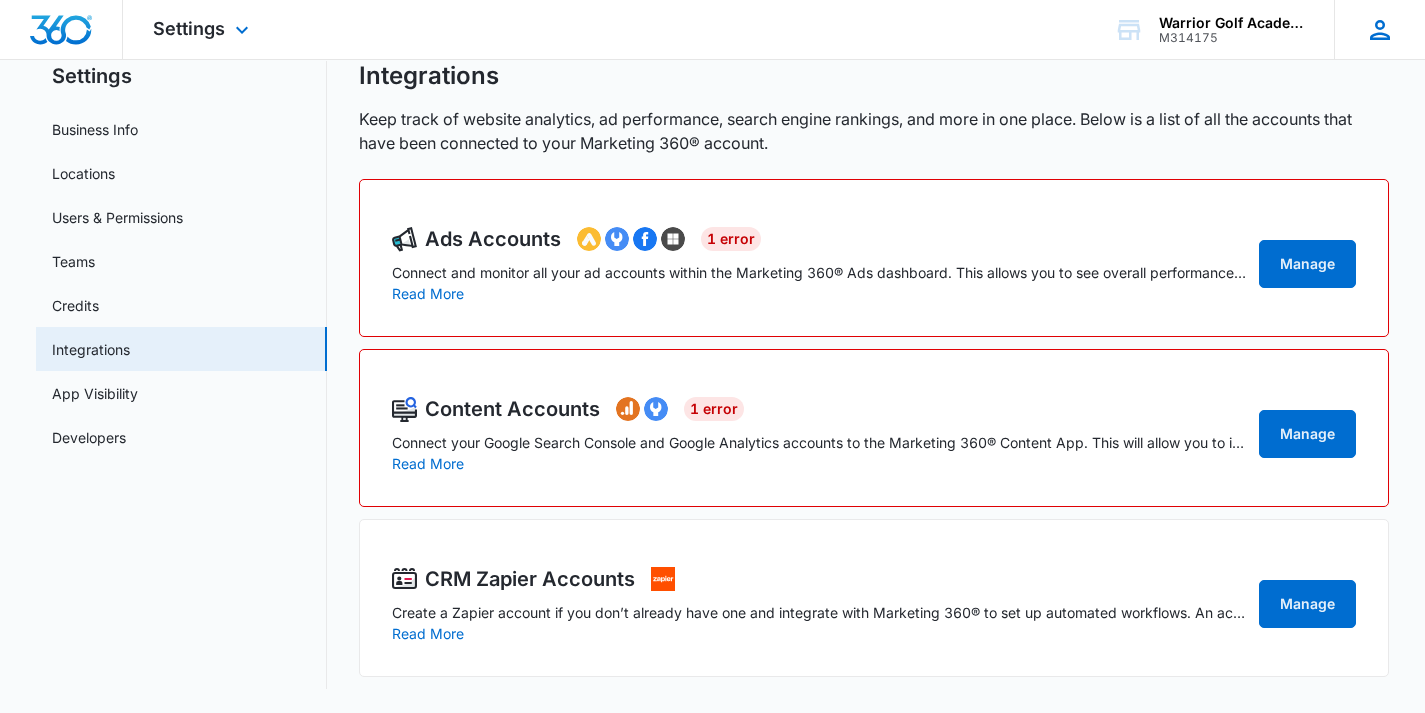 click 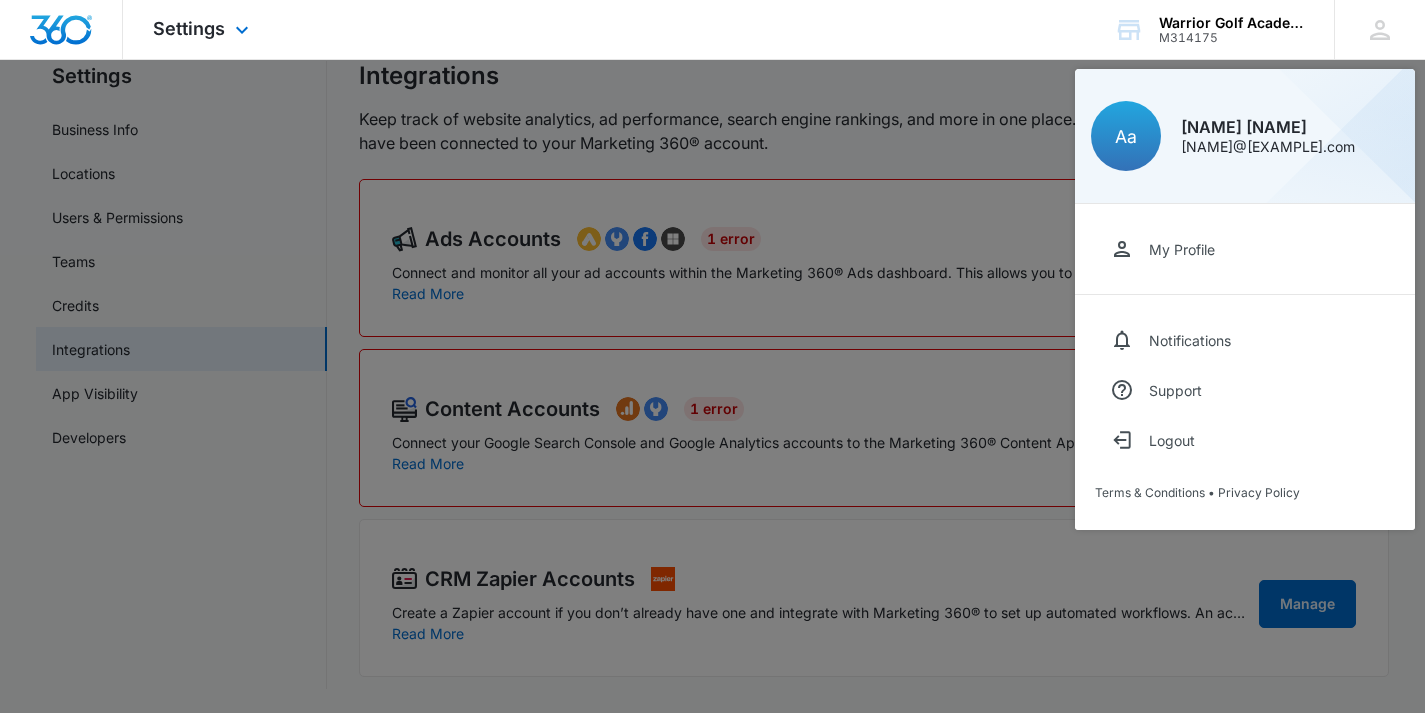 click on "Settings Apps Reputation Websites Forms CRM Email Social Shop Payments POS Content Ads Intelligence Files Brand Settings Warrior Golf Academy 501(c)(3) M314175 Your Accounts View All Aa Amanda arnold amanda.arnold@causeinspiredmedia.com My Profile Notifications Support Logout Terms & Conditions   •   Privacy Policy" at bounding box center [712, 30] 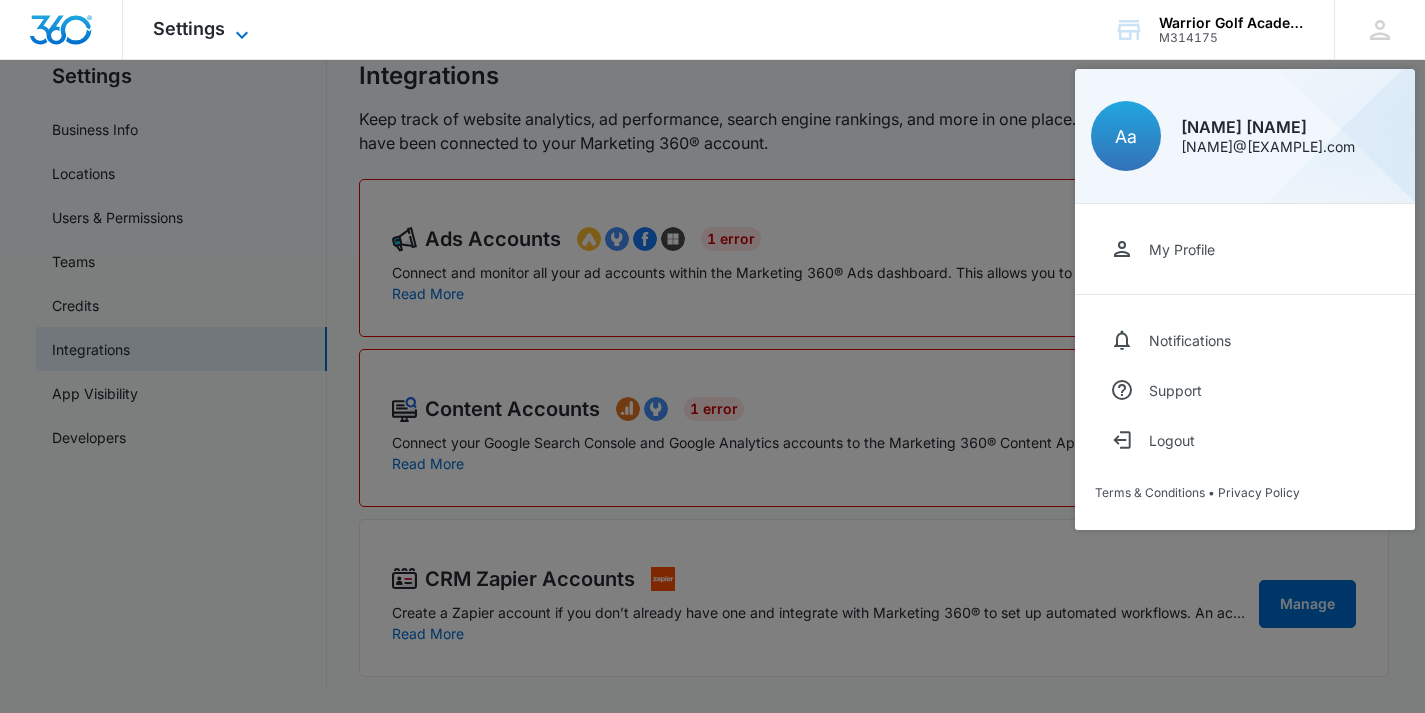 click 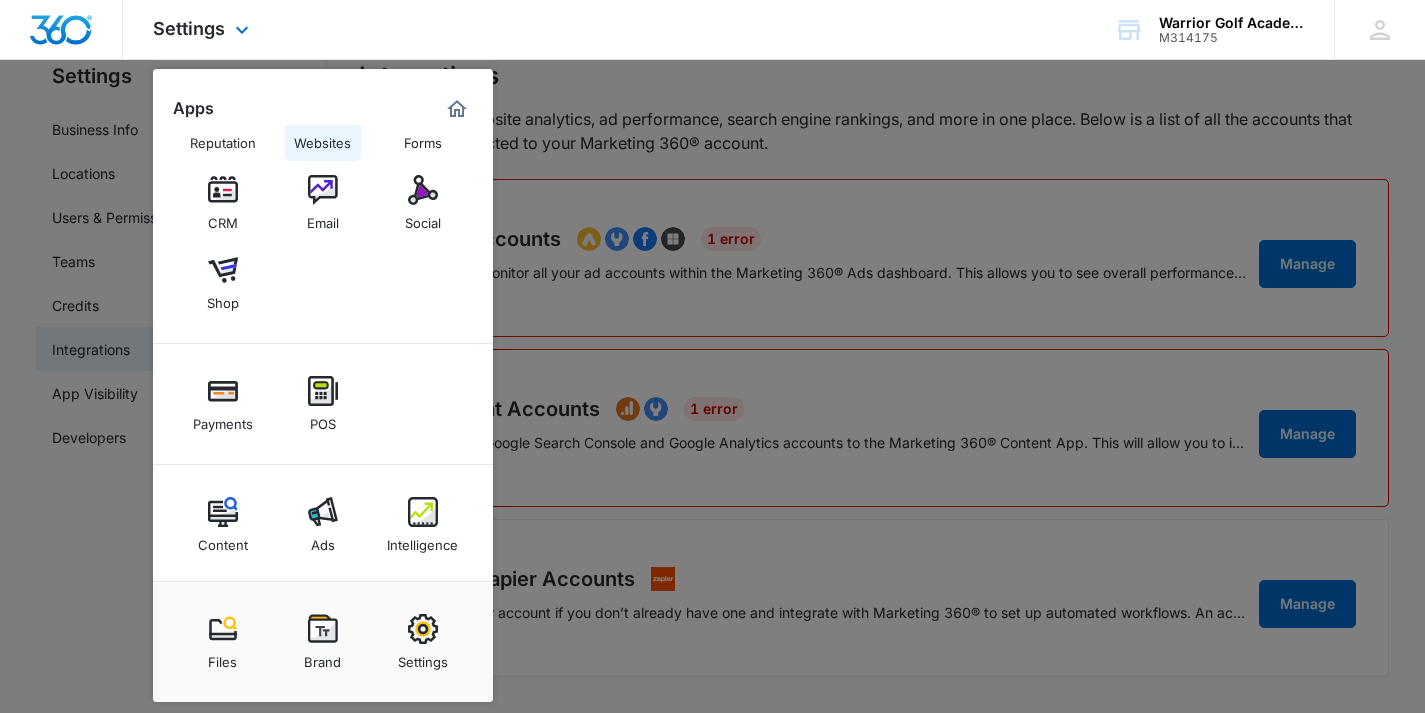 scroll, scrollTop: 67, scrollLeft: 0, axis: vertical 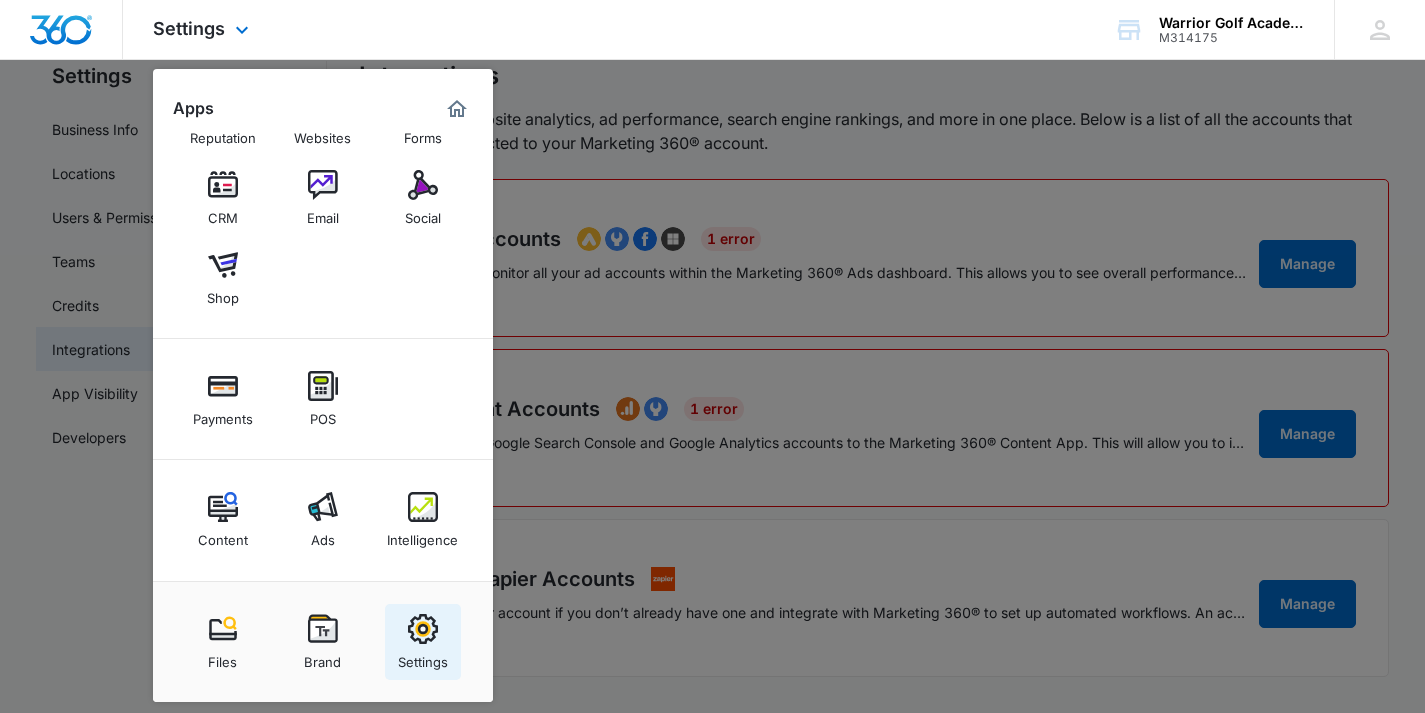 click at bounding box center (423, 629) 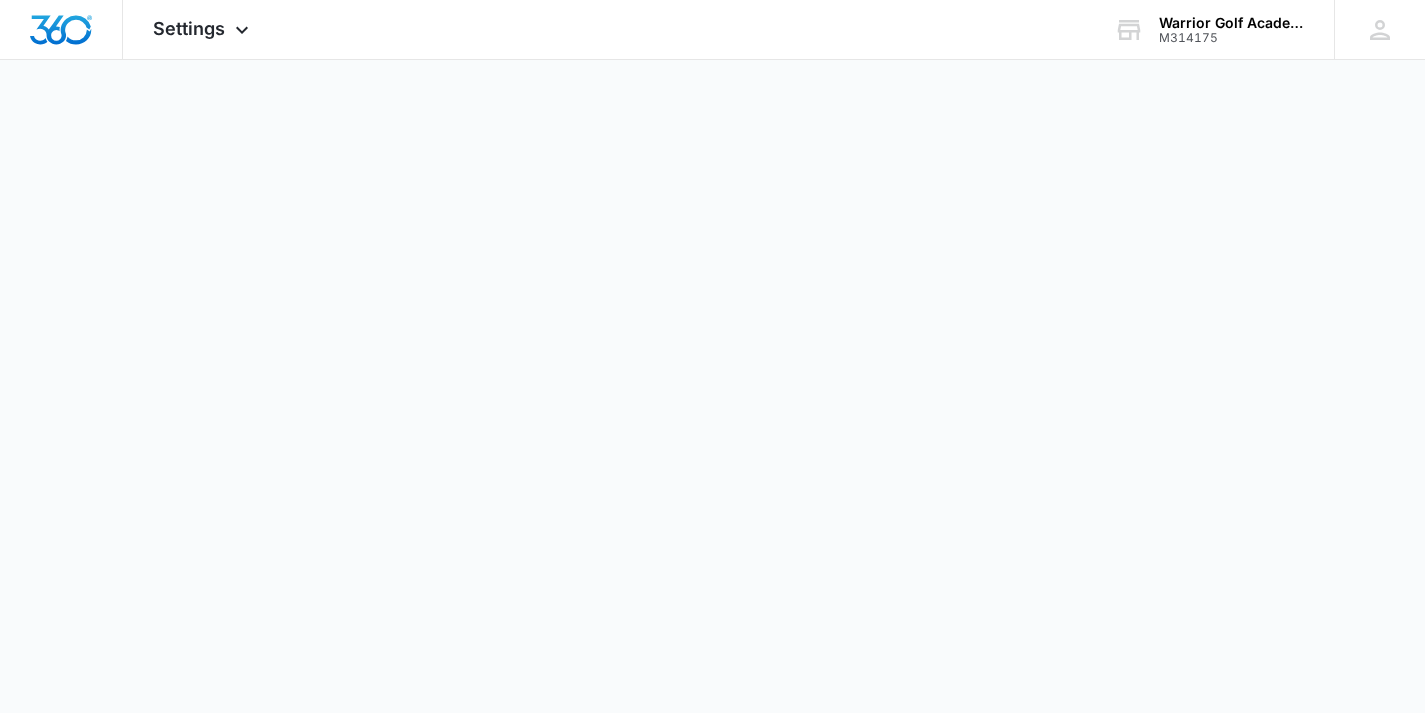 scroll, scrollTop: 0, scrollLeft: 0, axis: both 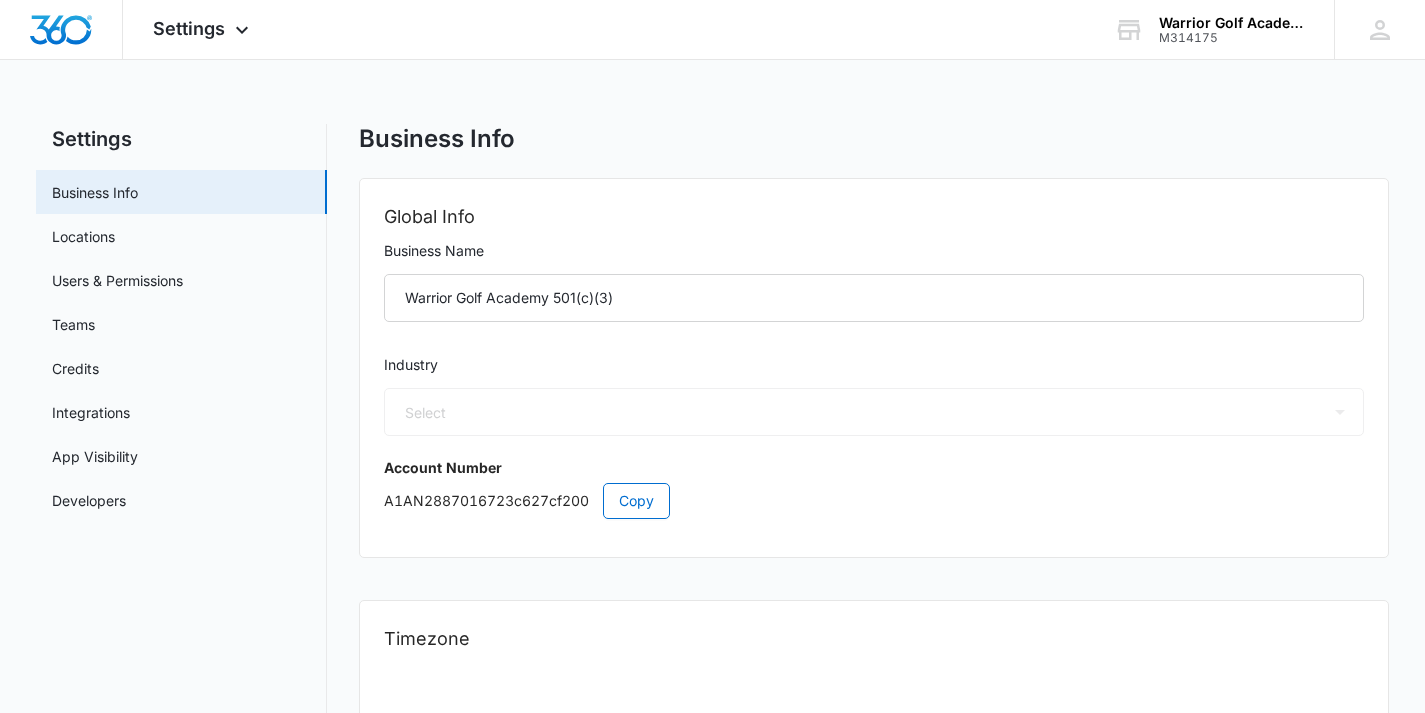 select on "US" 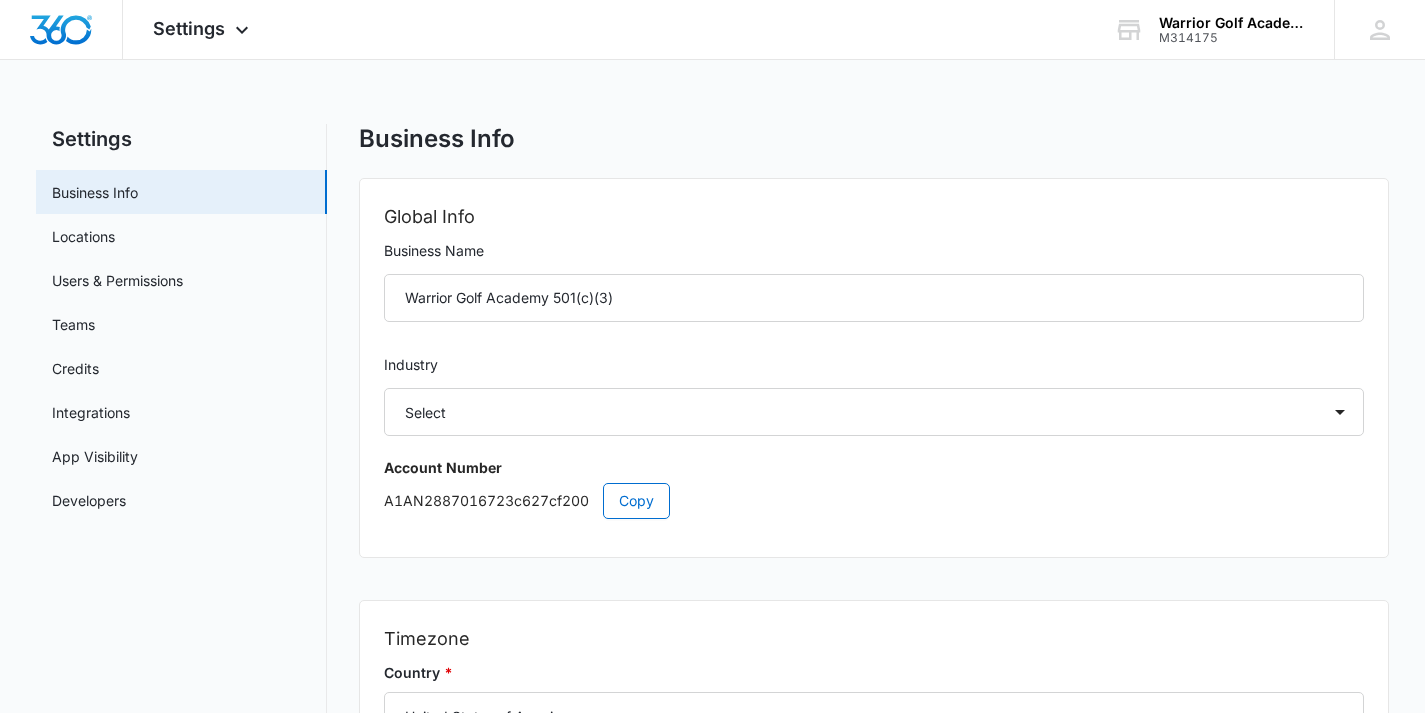 select on "52" 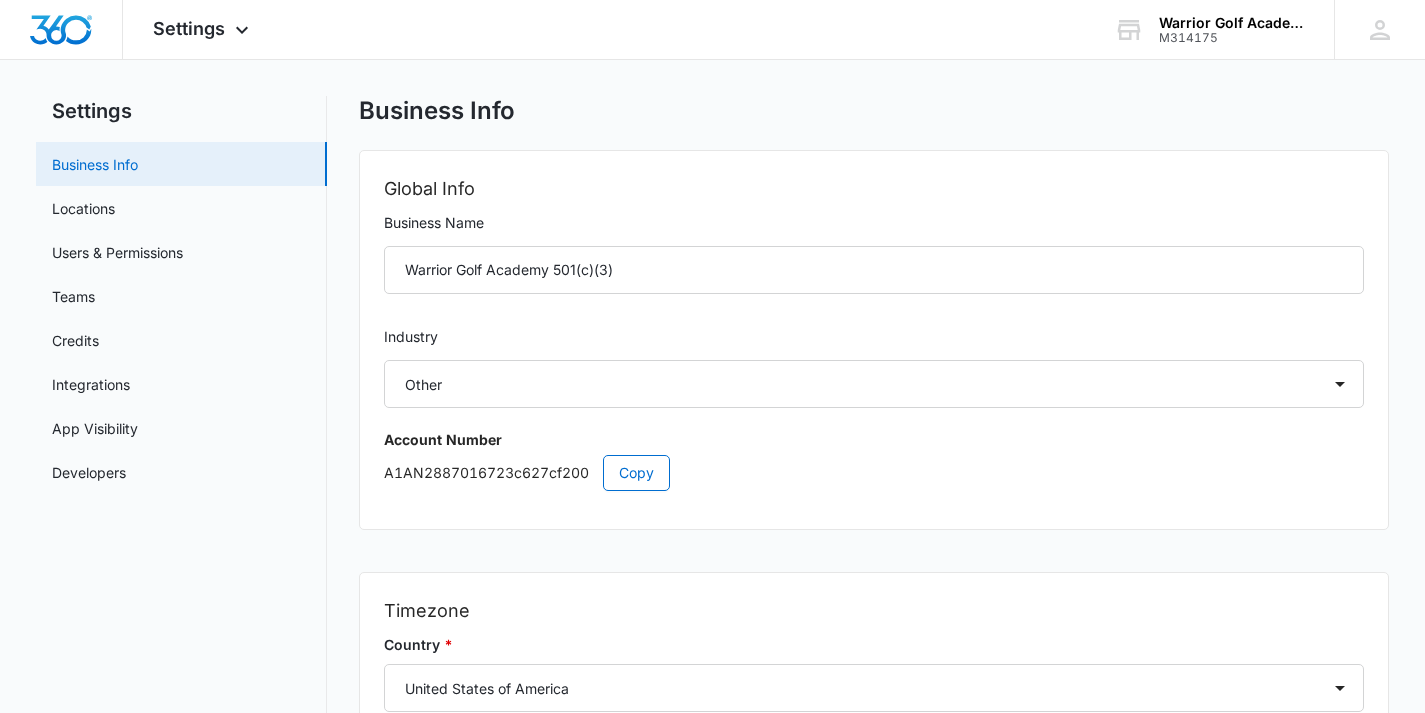scroll, scrollTop: 0, scrollLeft: 0, axis: both 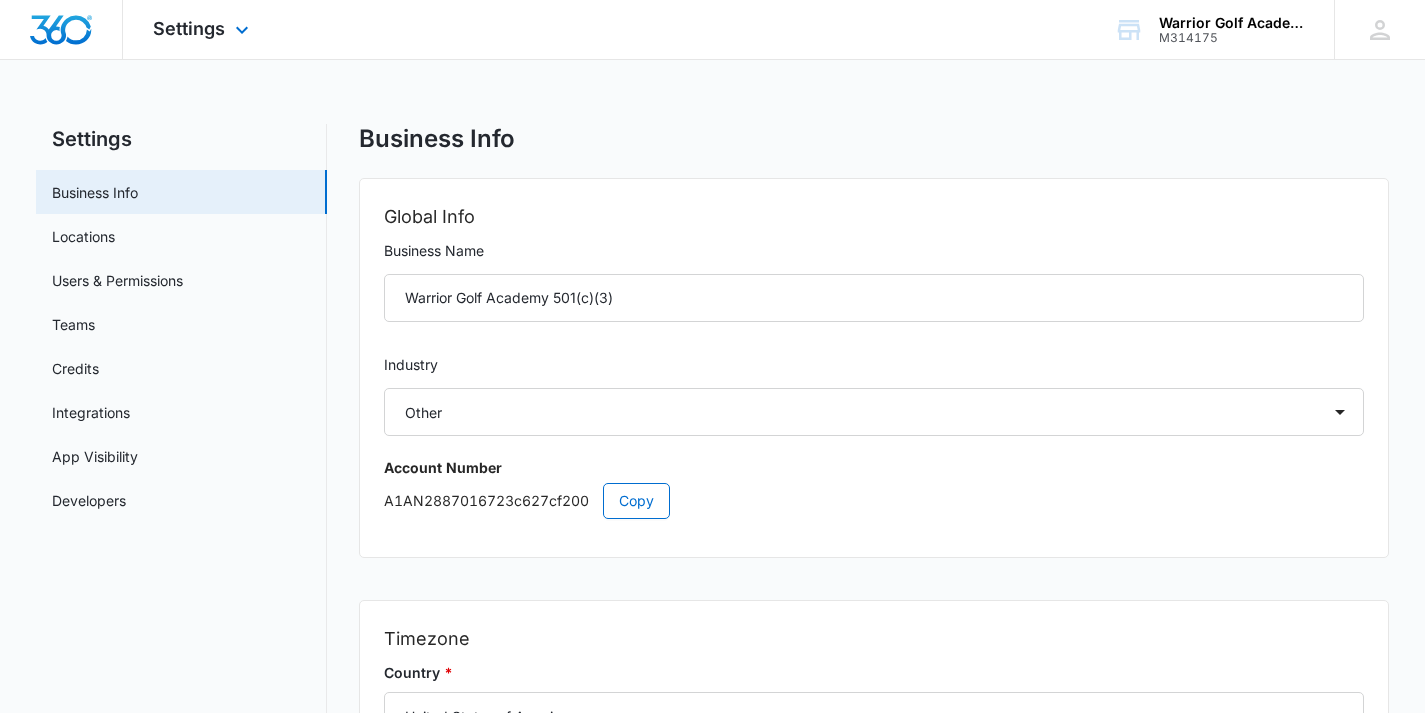 click at bounding box center (61, 30) 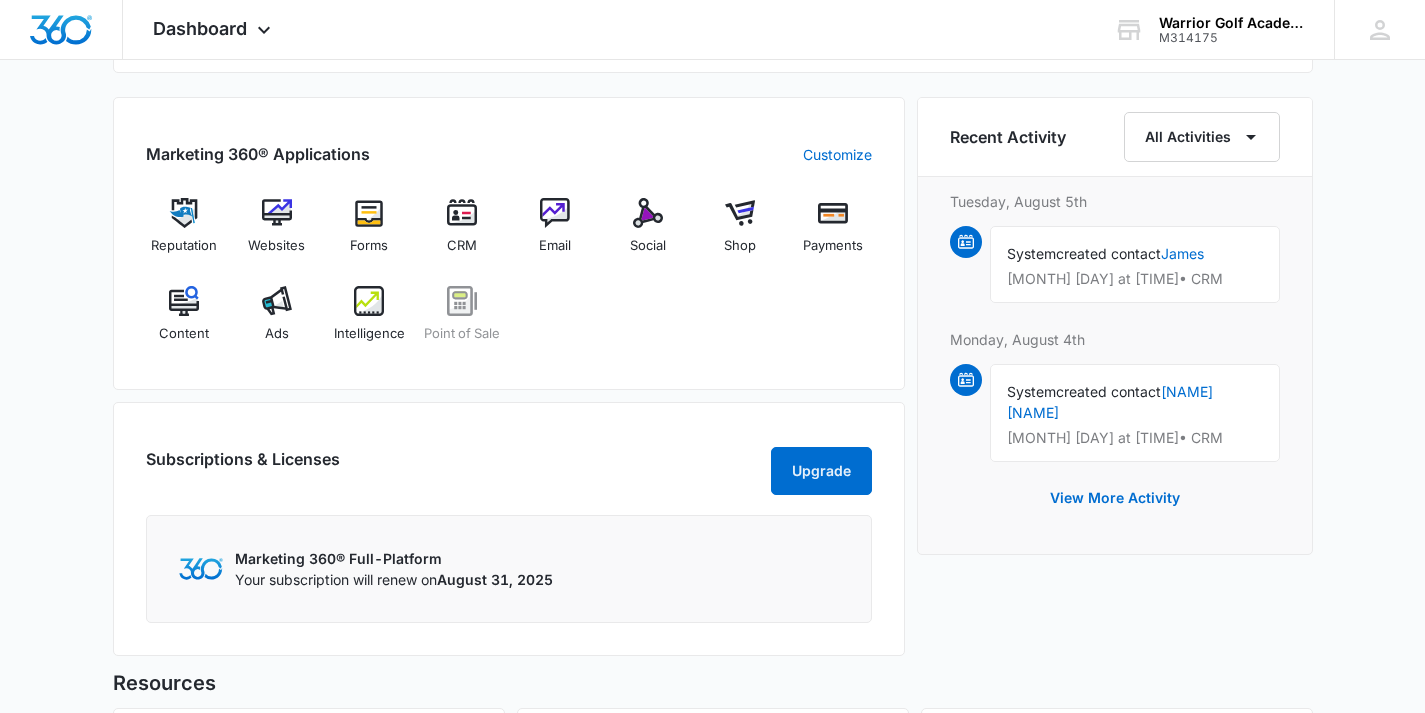 scroll, scrollTop: 1205, scrollLeft: 0, axis: vertical 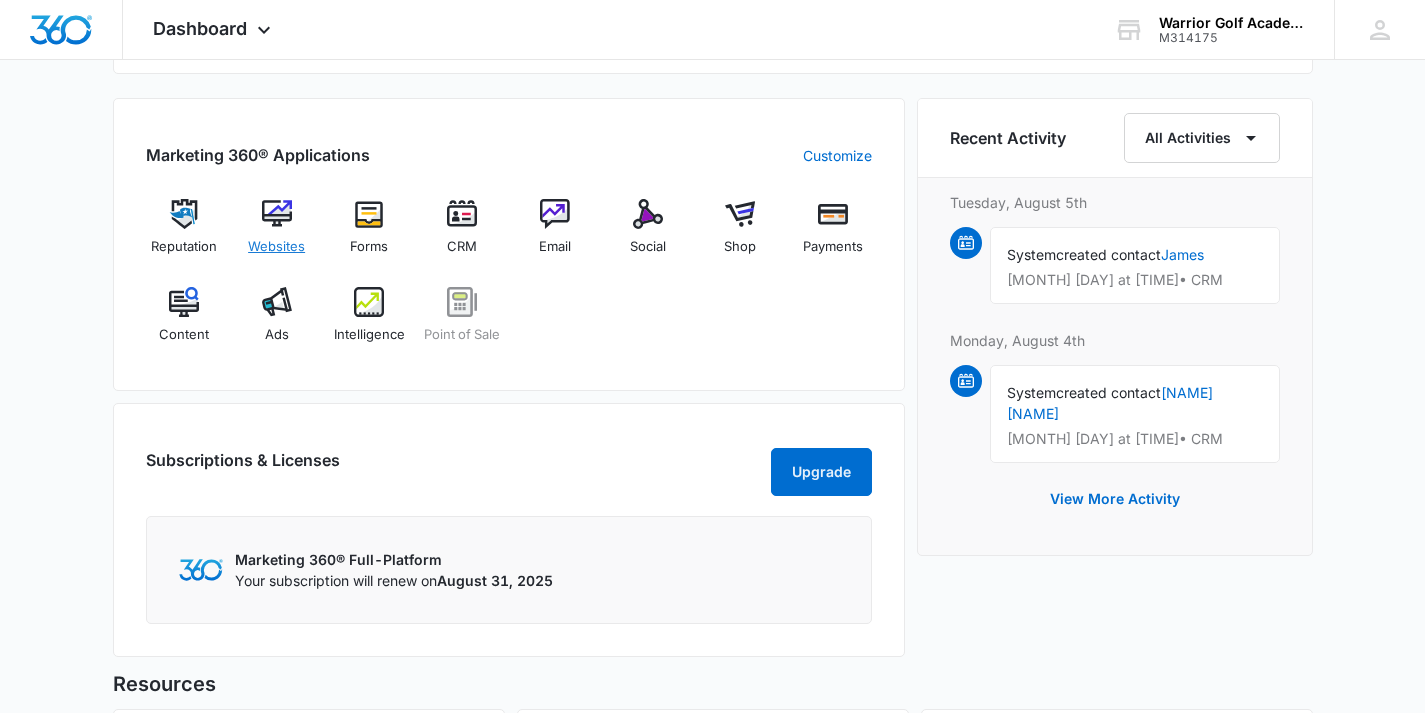 click at bounding box center [277, 214] 